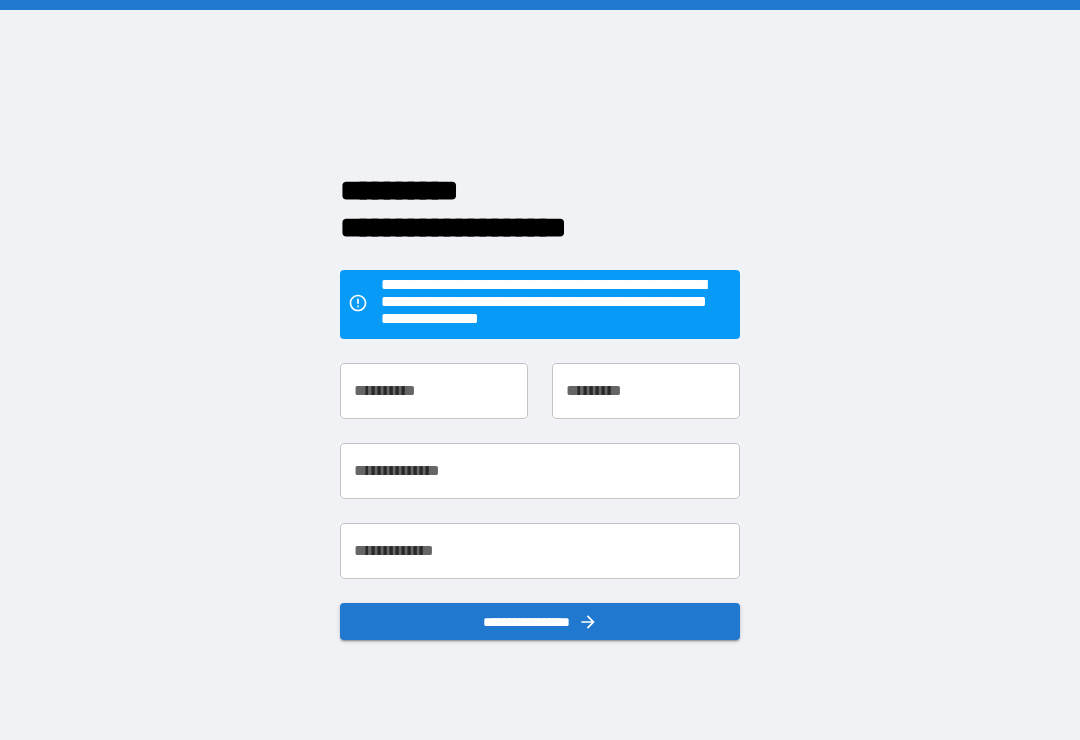 scroll, scrollTop: 0, scrollLeft: 0, axis: both 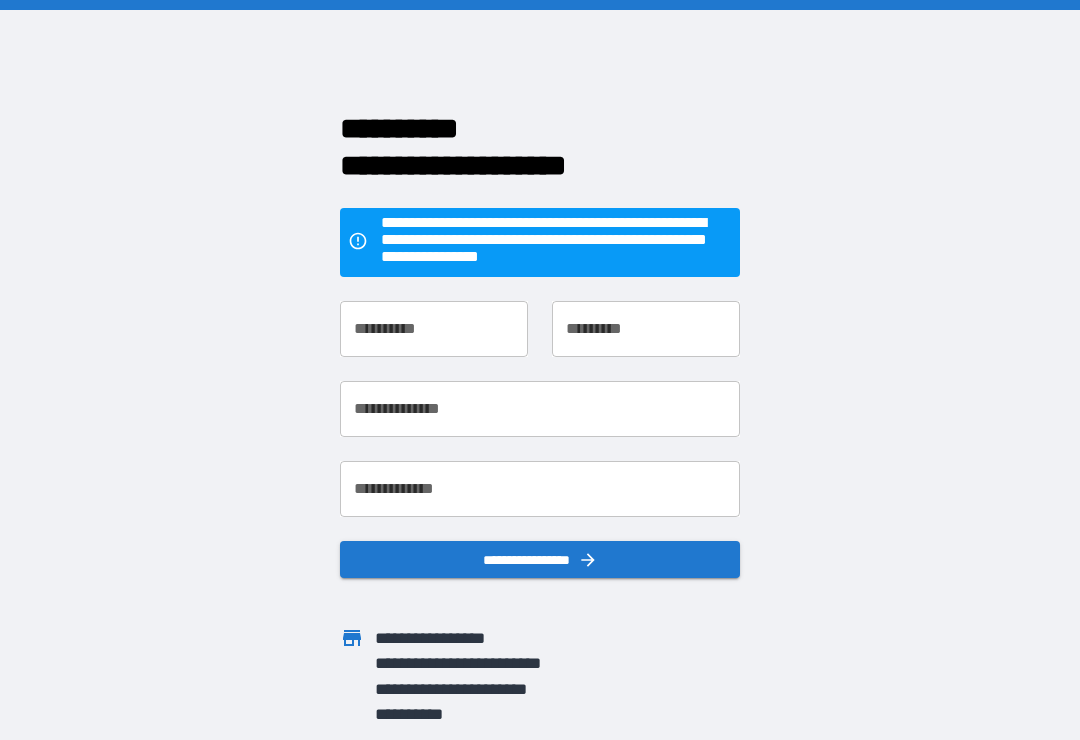 click on "**********" at bounding box center [434, 329] 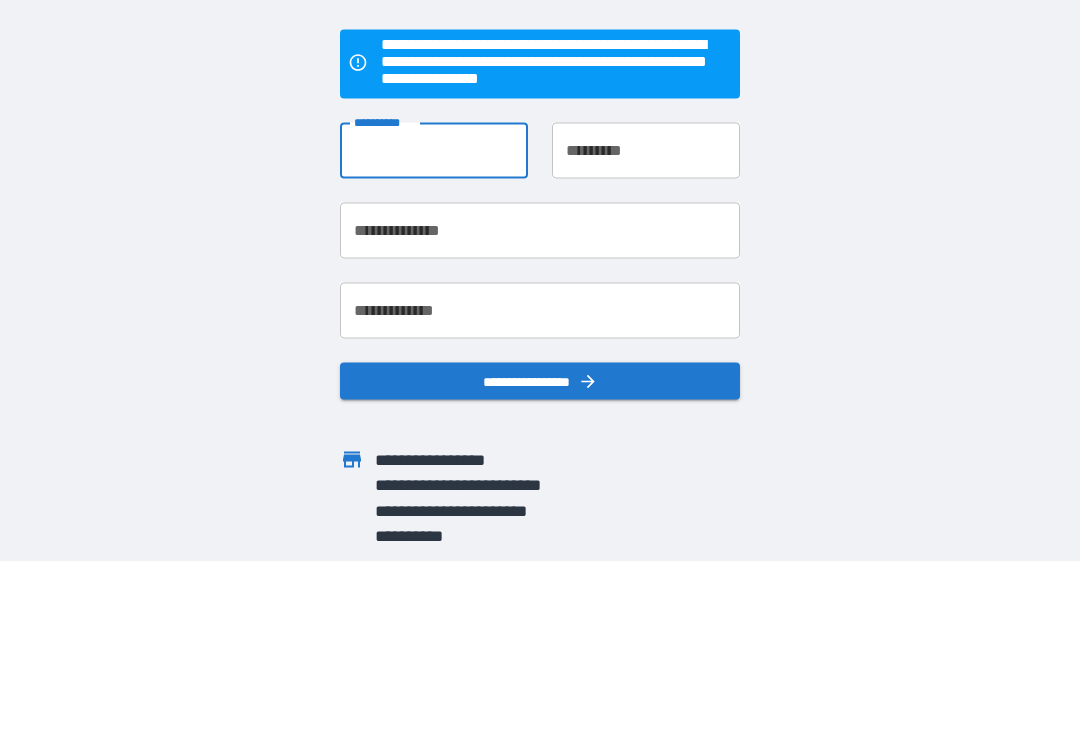 type on "*********" 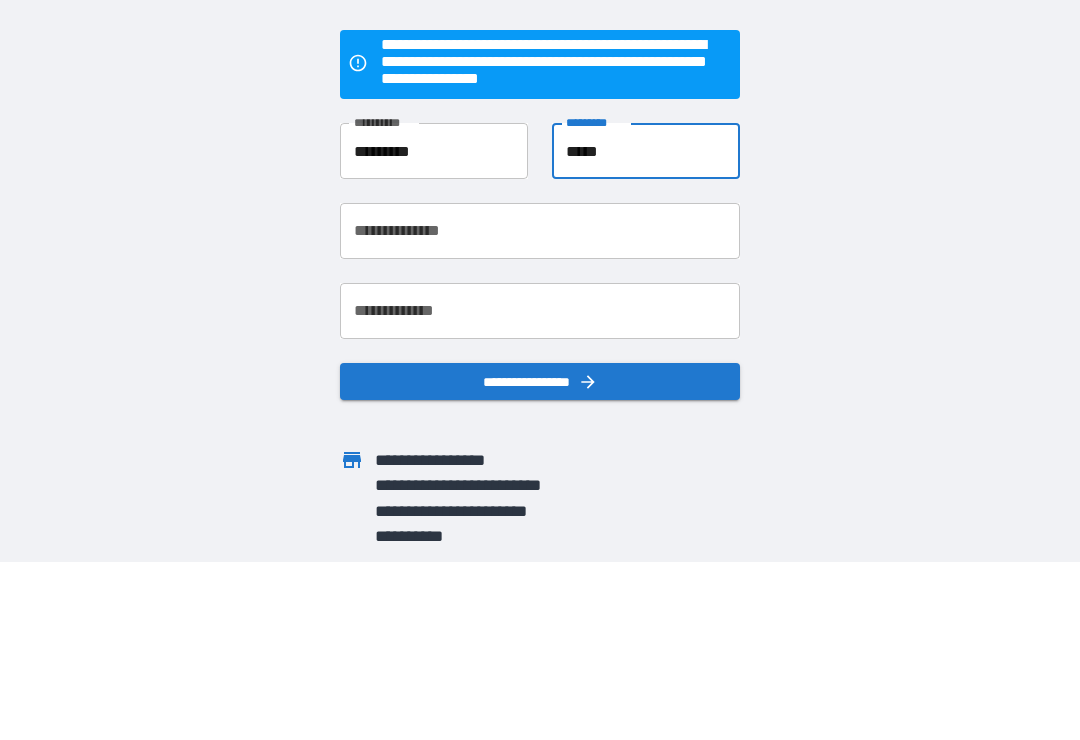 type on "*****" 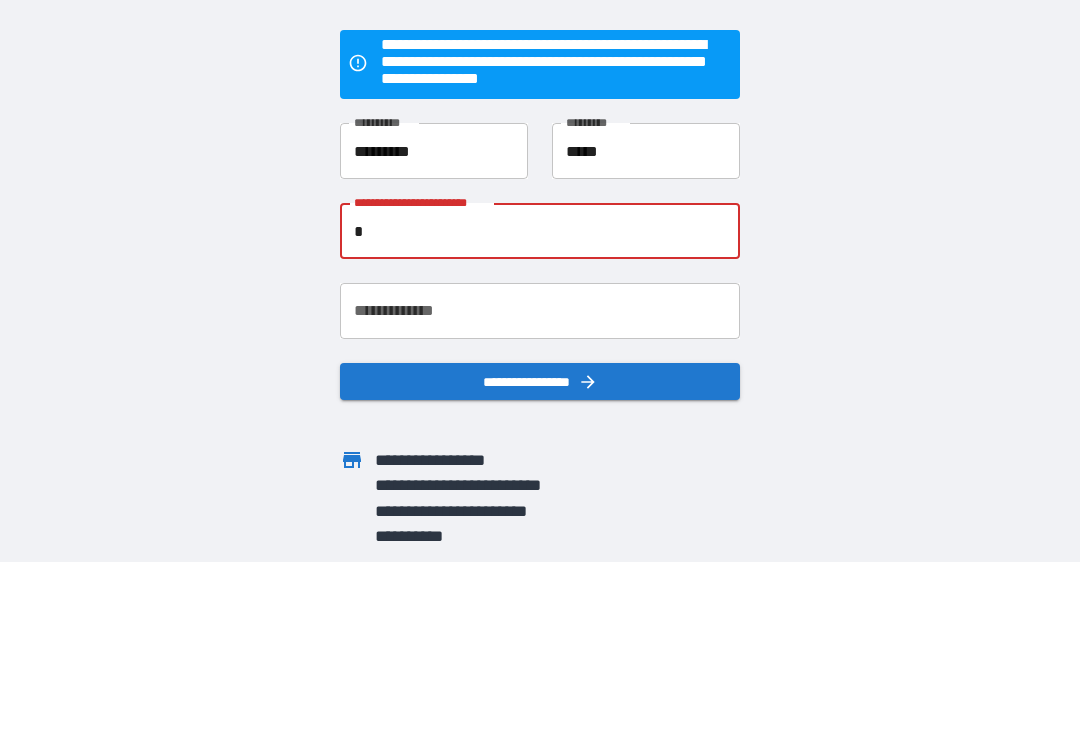 type on "**" 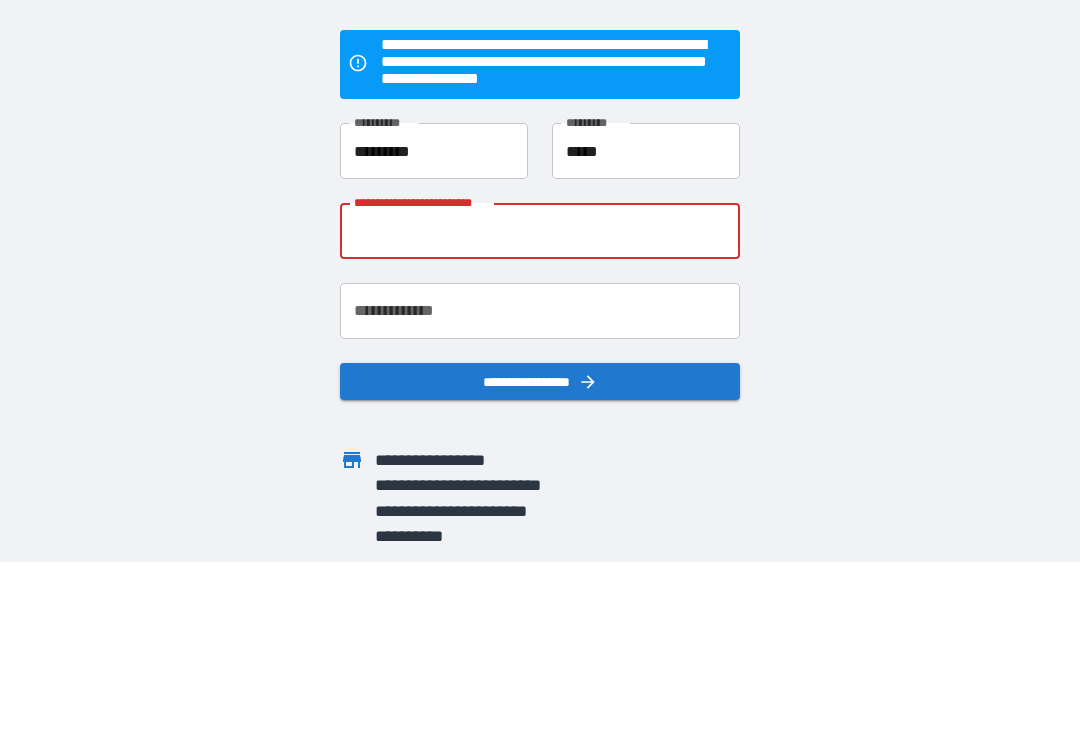 type on "**********" 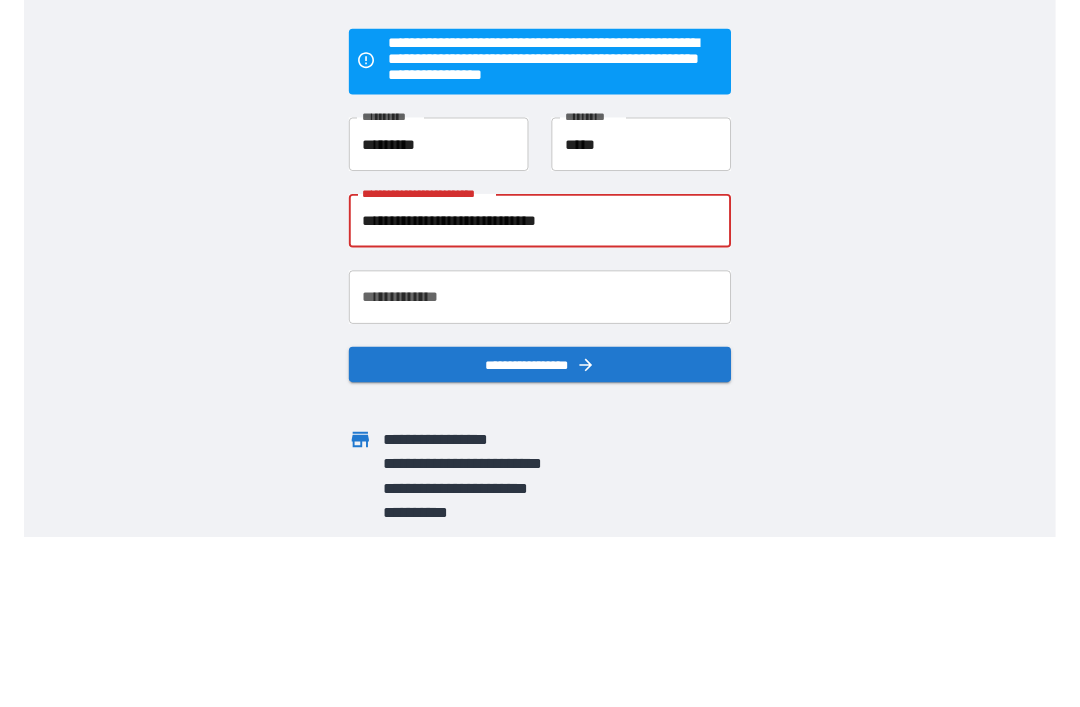 scroll, scrollTop: 31, scrollLeft: 0, axis: vertical 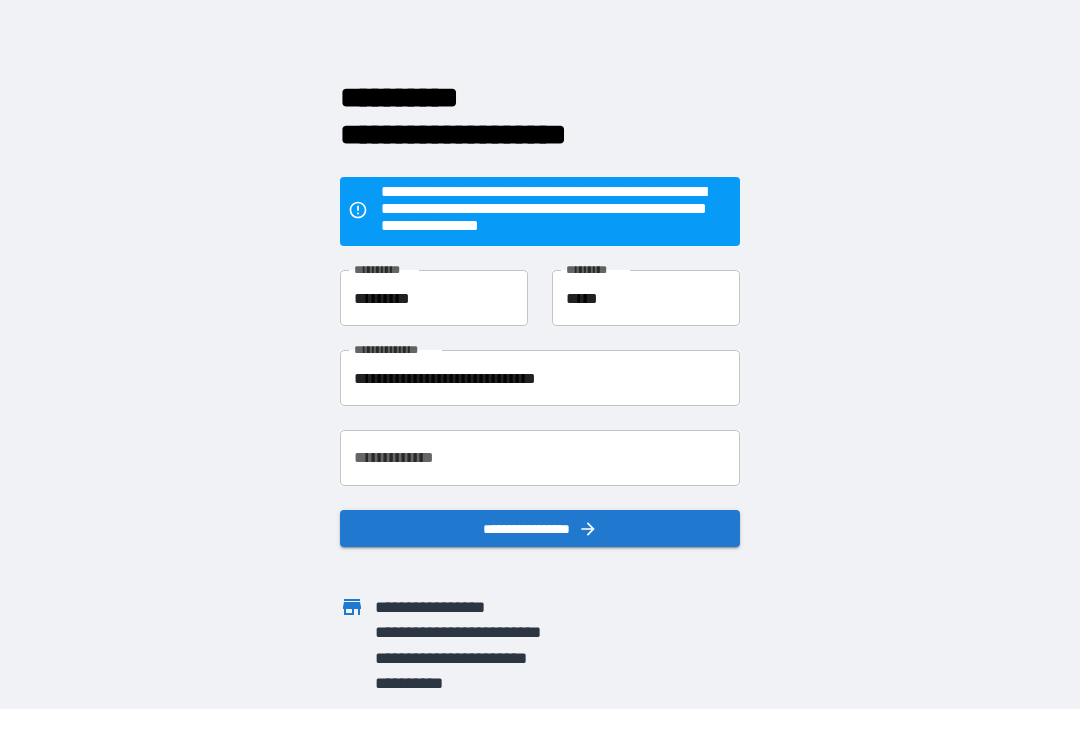click on "**********" at bounding box center [540, 458] 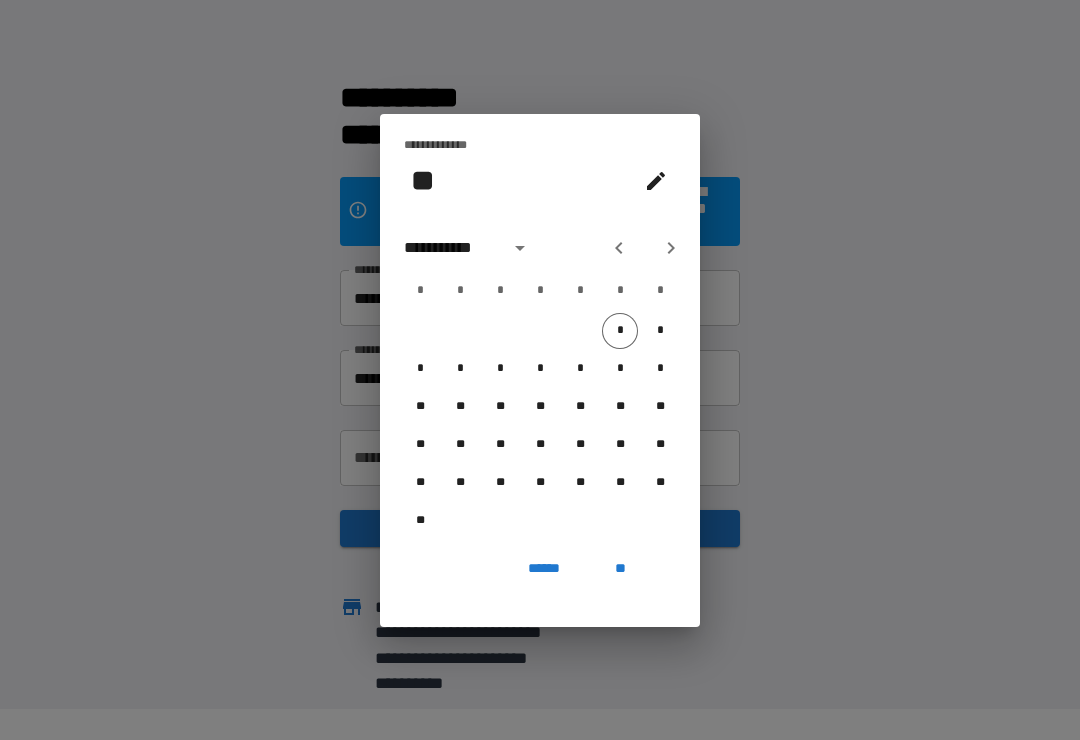 click at bounding box center (656, 181) 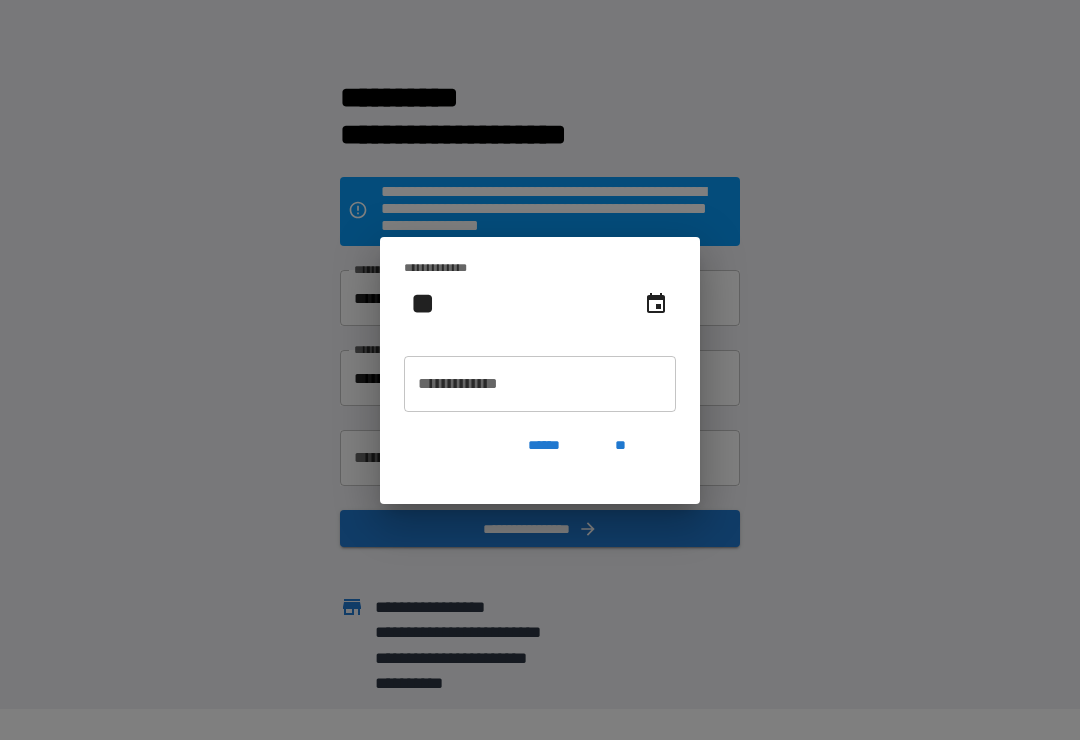 click on "**********" at bounding box center (540, 384) 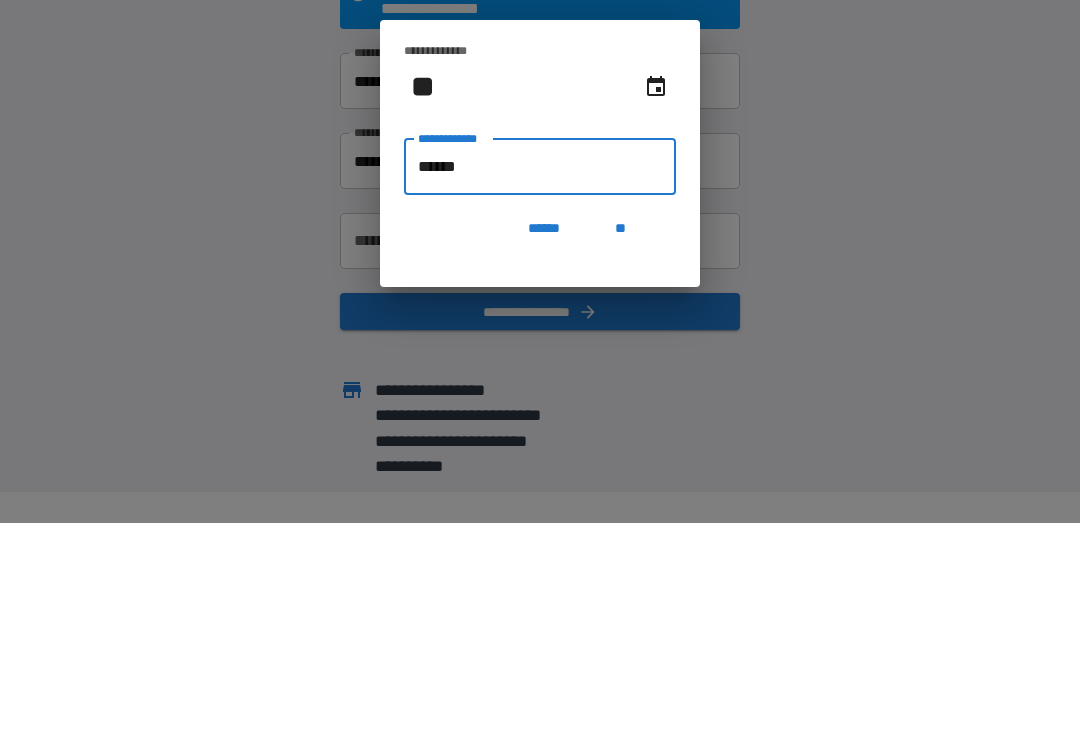 type on "*******" 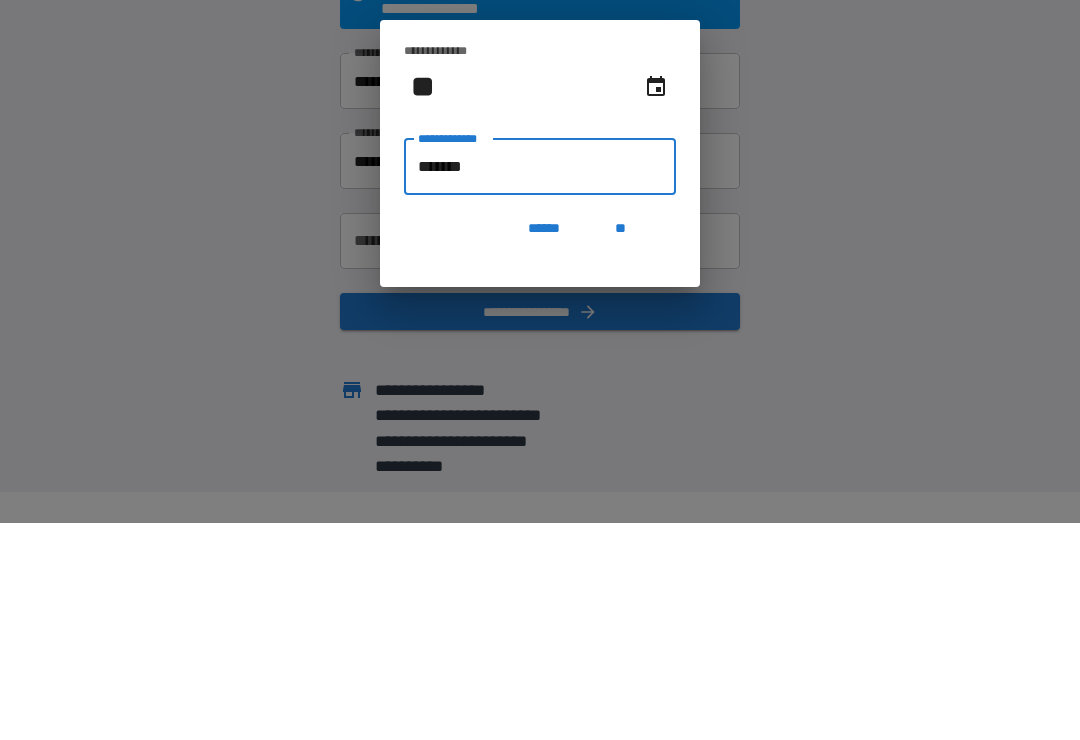 type on "**********" 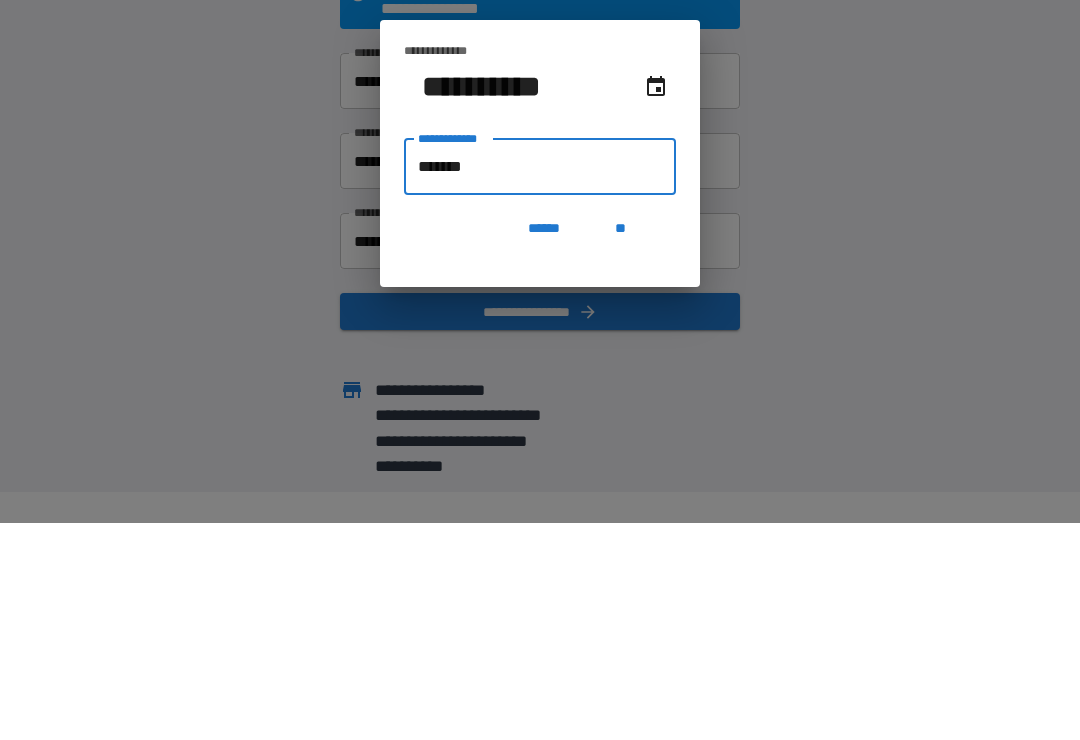 type on "********" 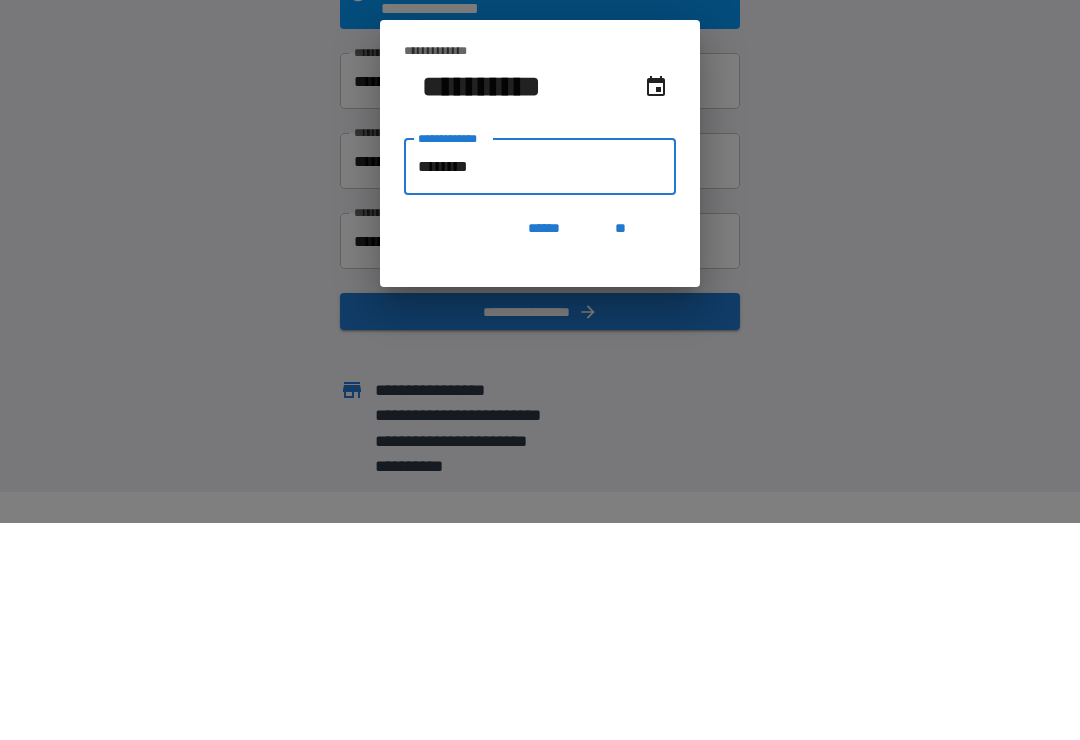 type on "**********" 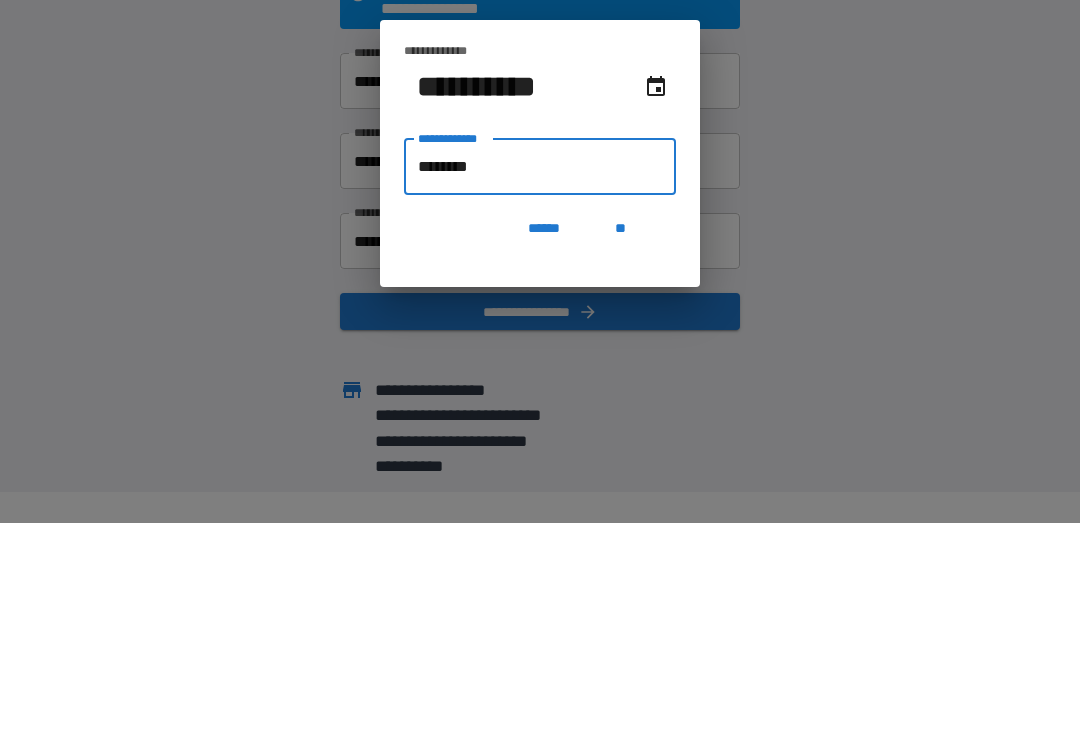 type on "*********" 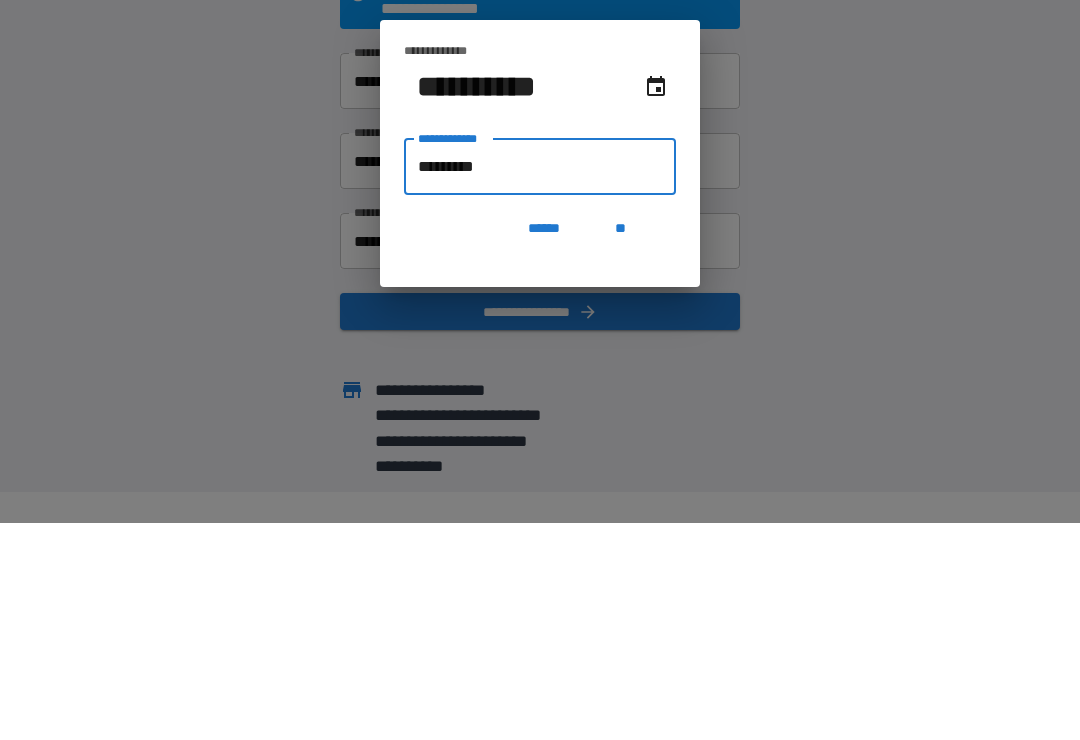 type on "**********" 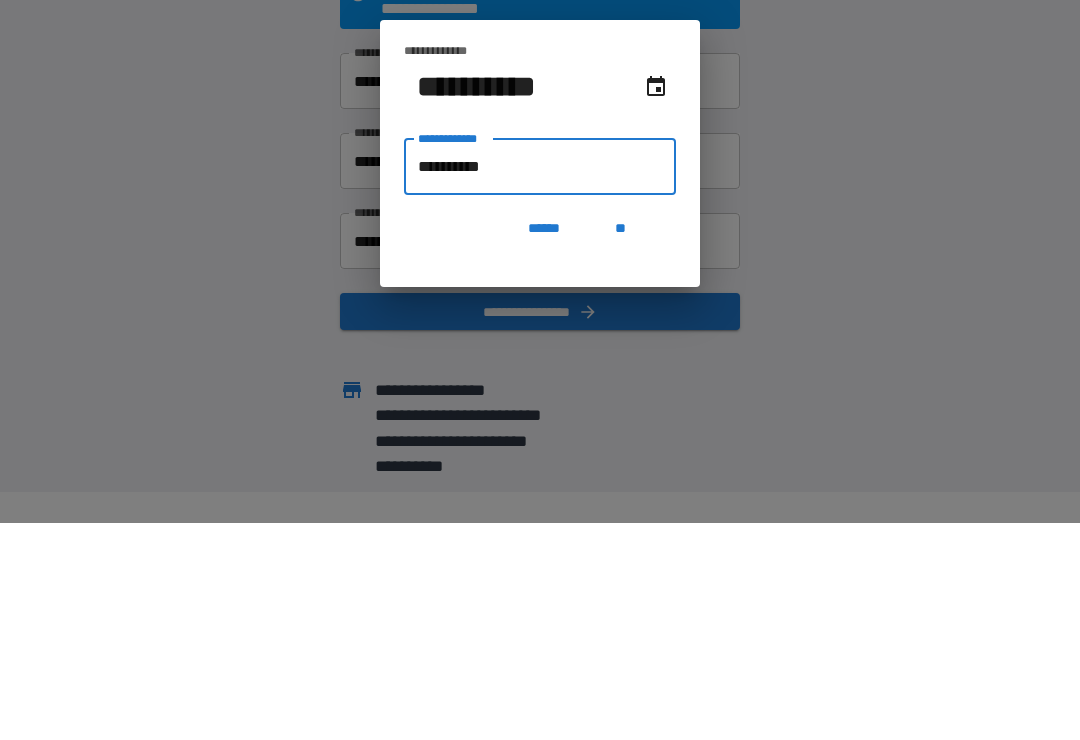 type on "**********" 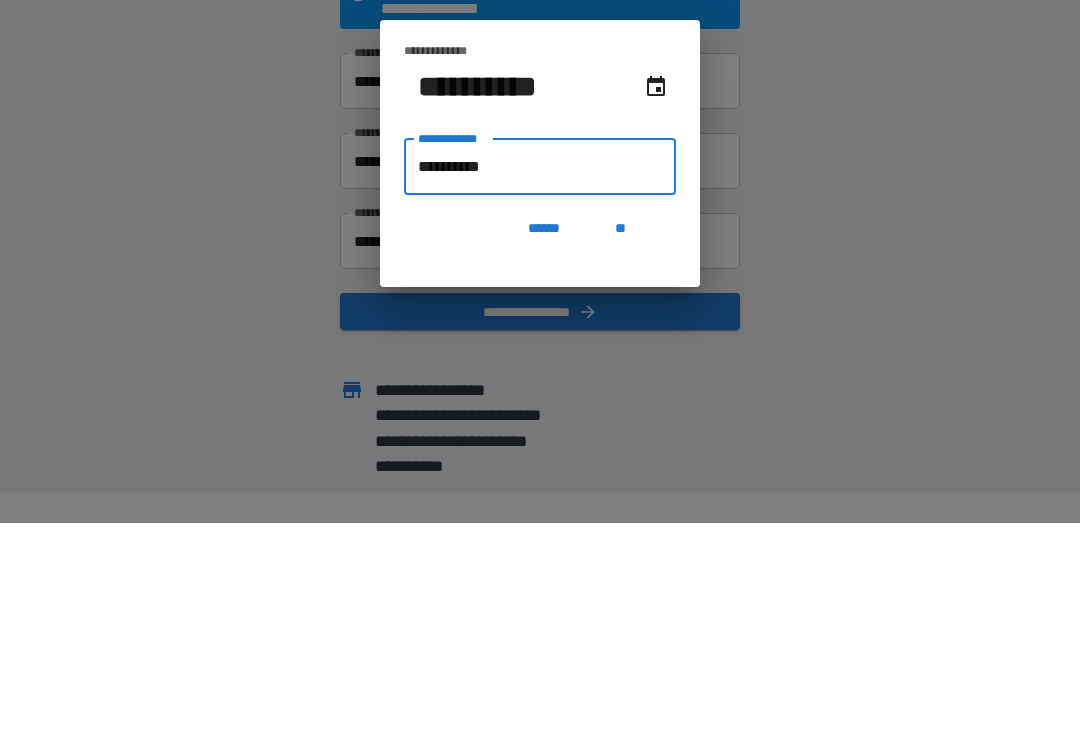 type on "**********" 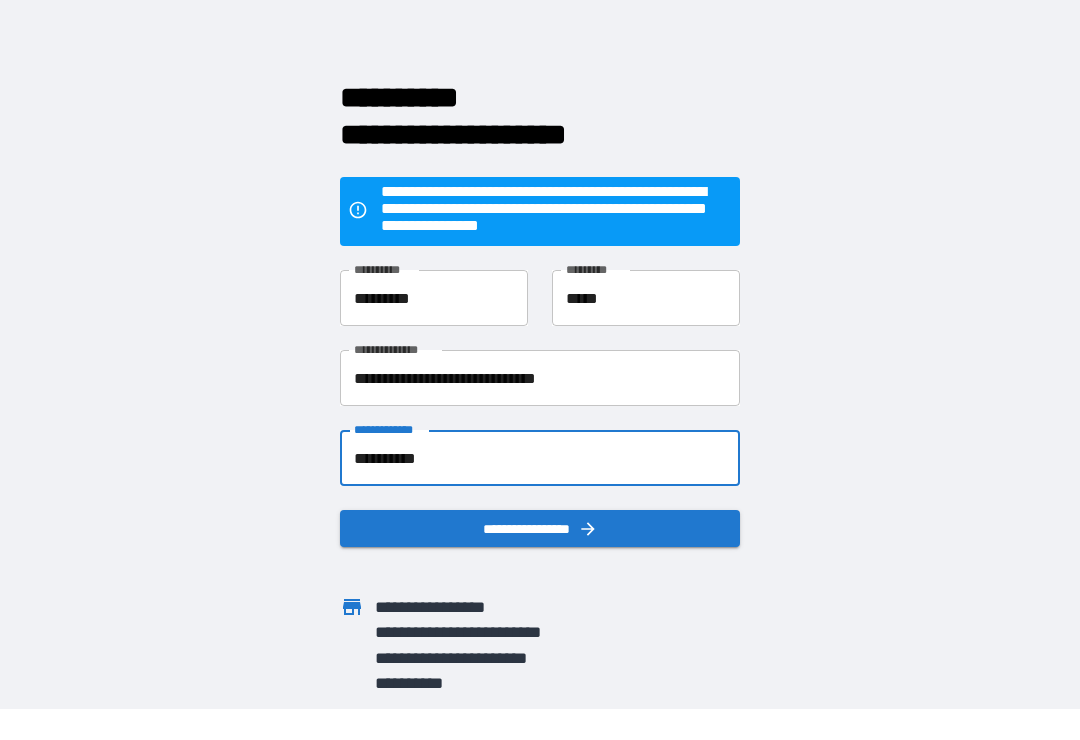 click on "**********" at bounding box center [540, 528] 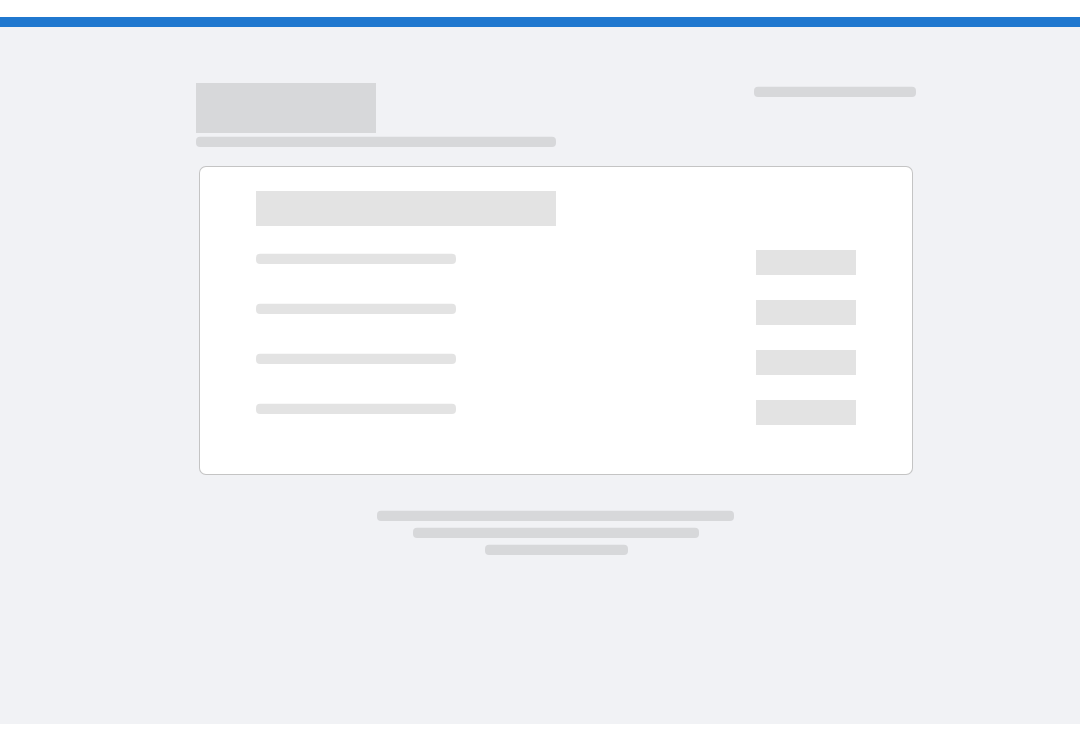 scroll, scrollTop: 0, scrollLeft: 0, axis: both 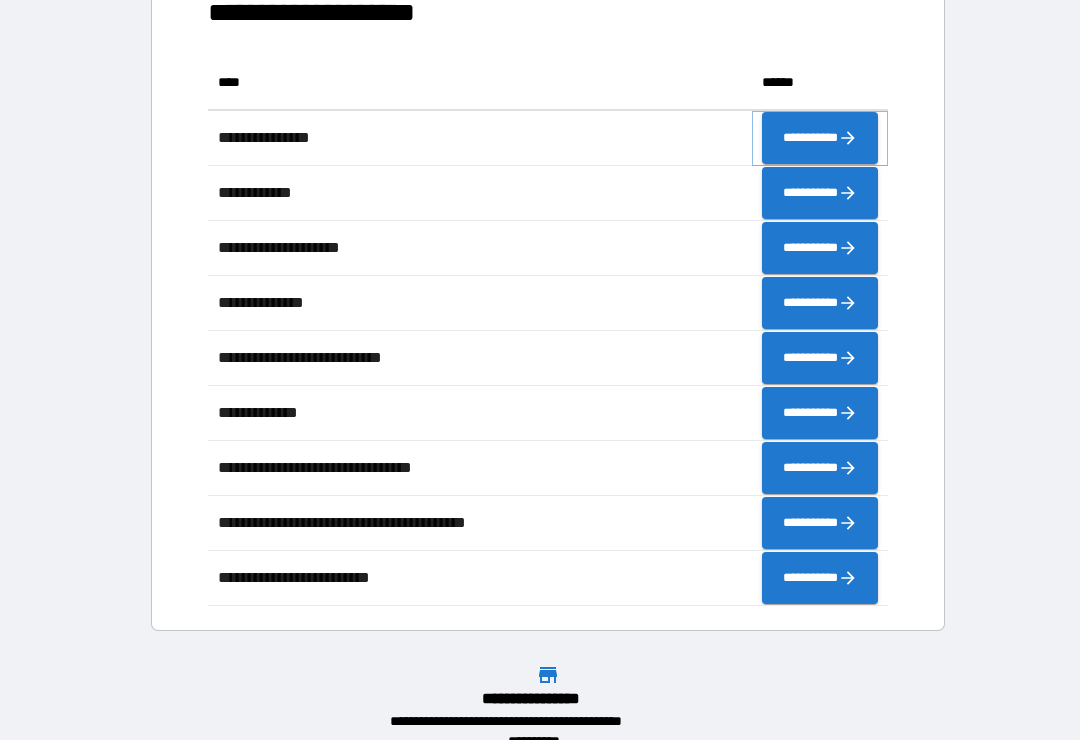 click on "**********" at bounding box center [820, 138] 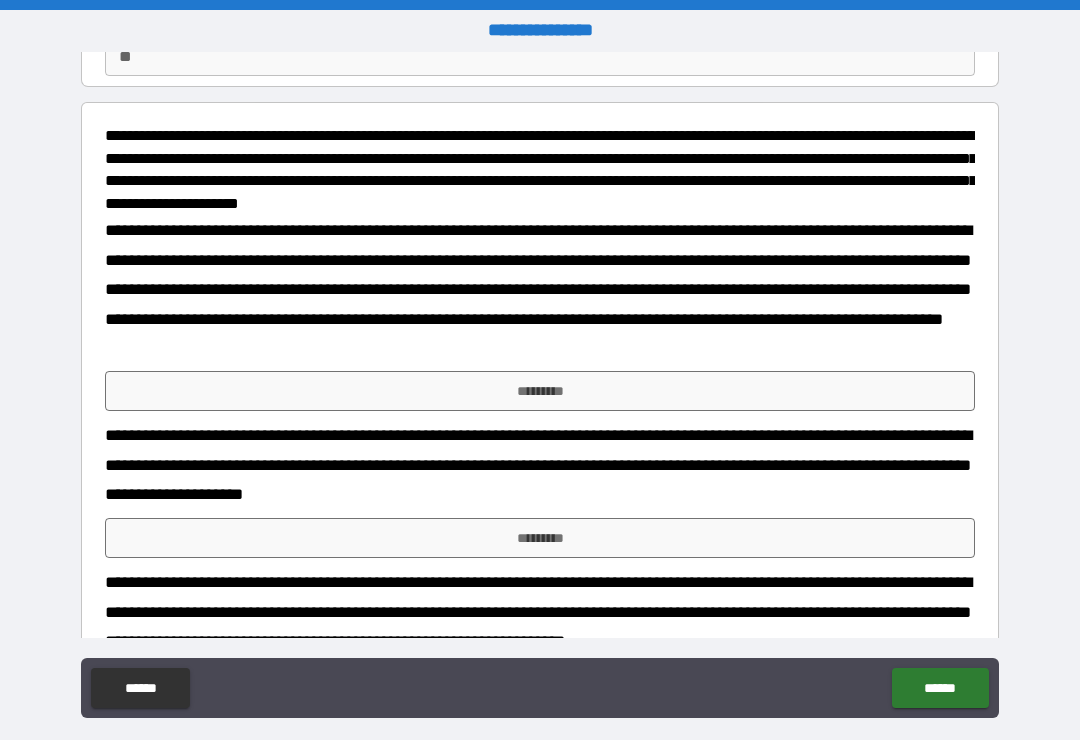 scroll, scrollTop: 231, scrollLeft: 0, axis: vertical 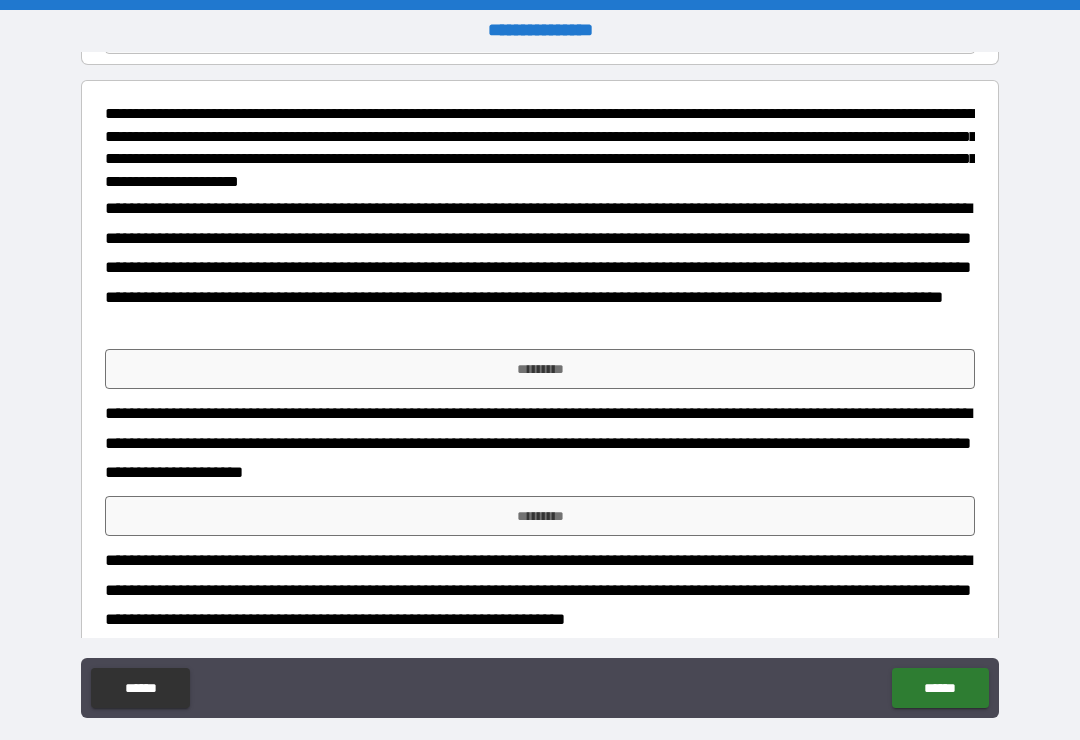 click on "*********" at bounding box center (540, 369) 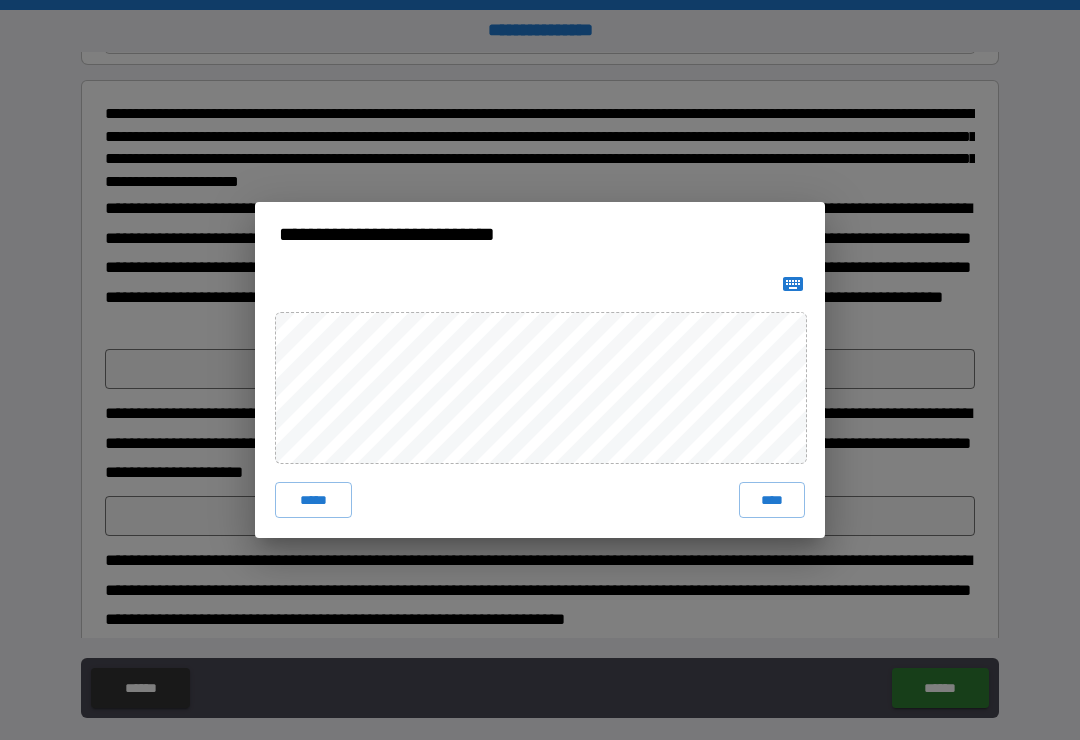 click on "*****" at bounding box center [313, 500] 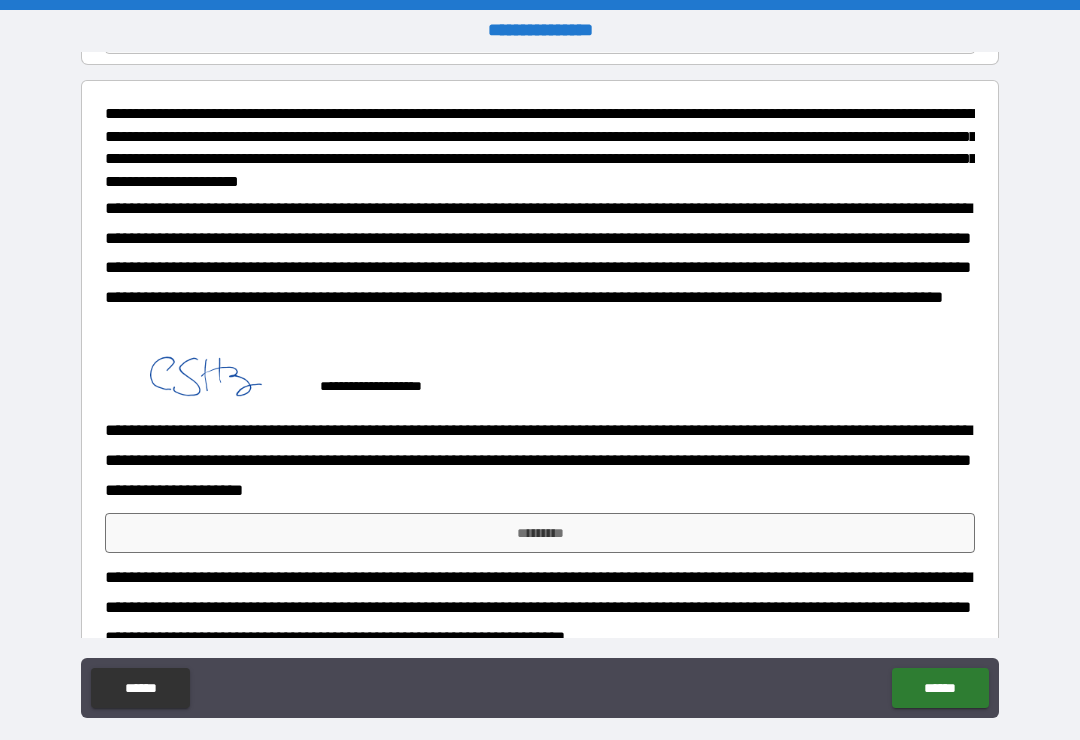 click on "*********" at bounding box center (540, 533) 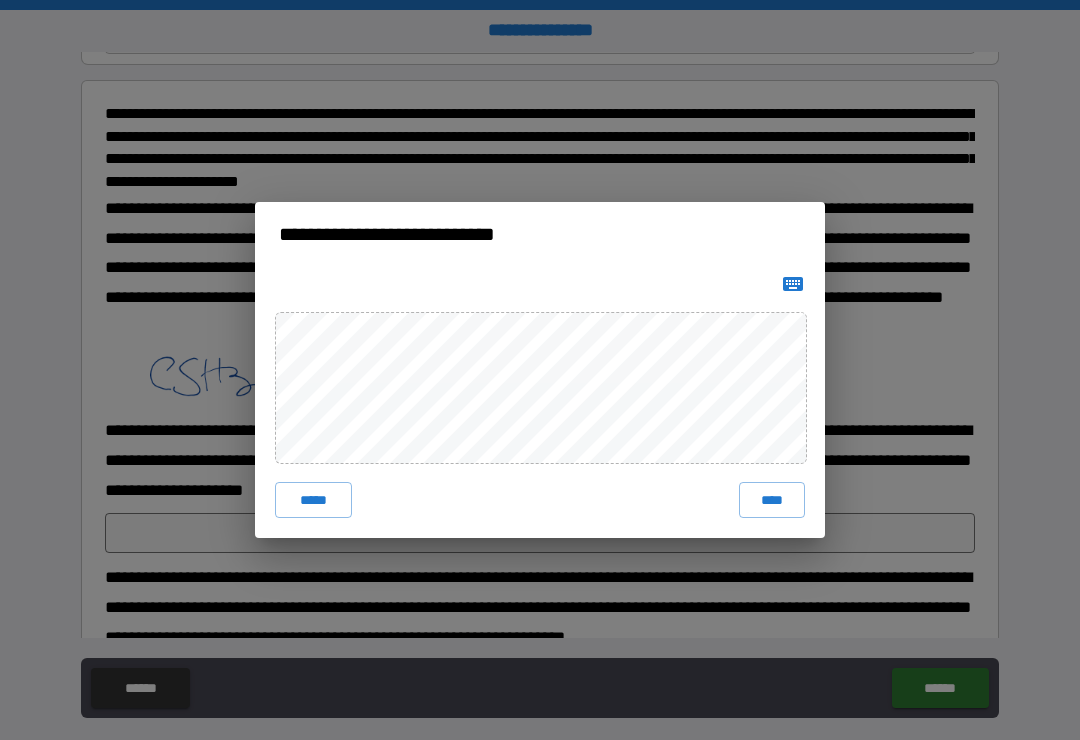 click on "****" at bounding box center [772, 500] 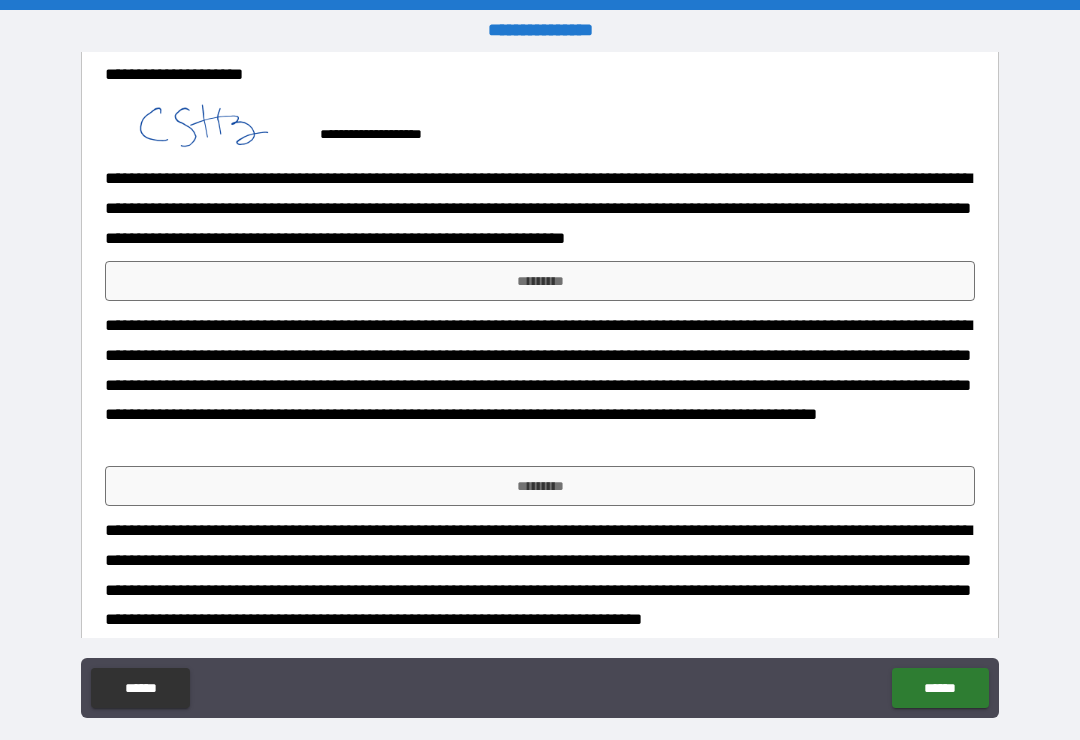 scroll, scrollTop: 656, scrollLeft: 0, axis: vertical 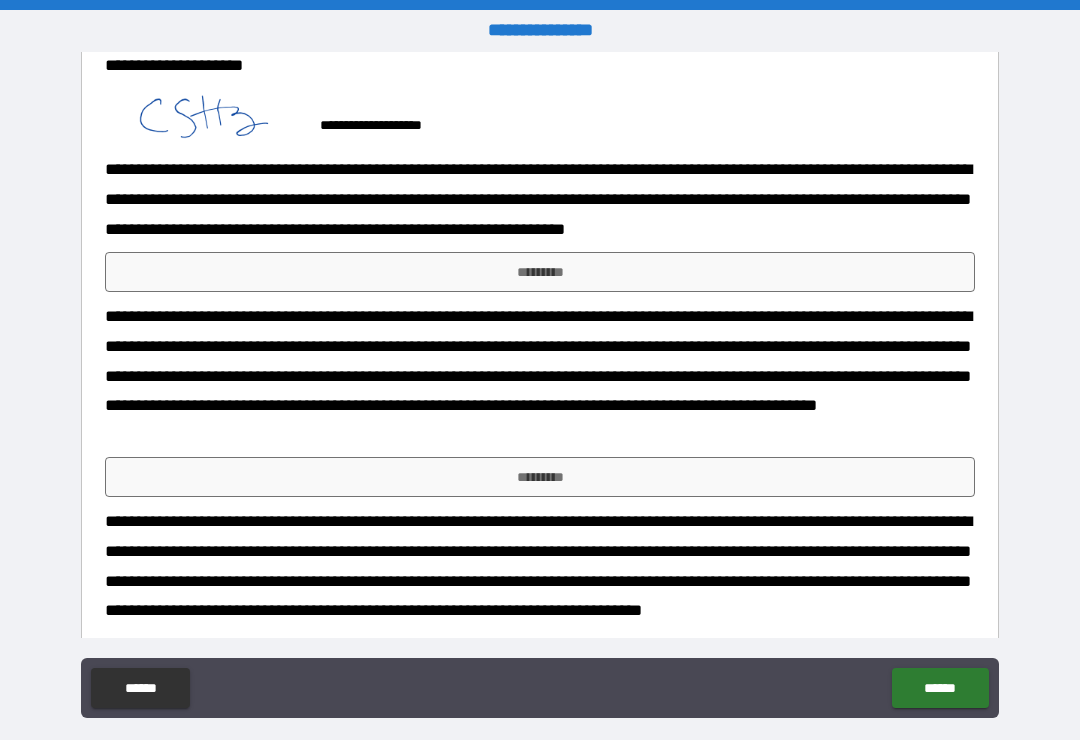 click on "*********" at bounding box center (540, 272) 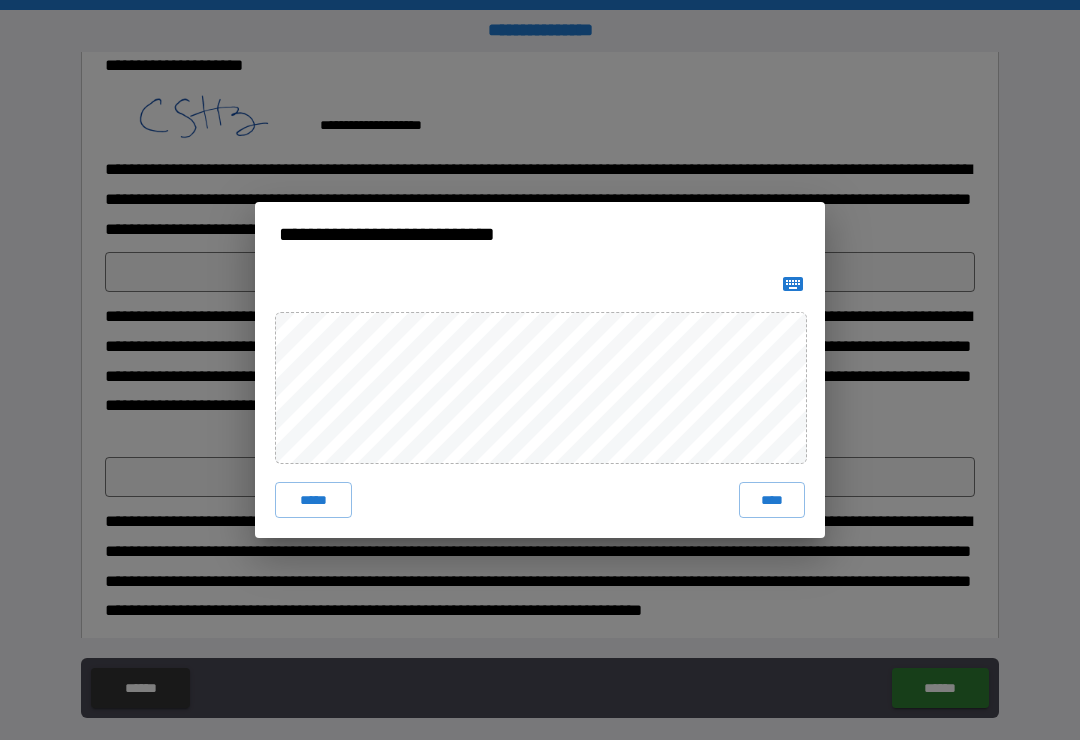 click on "****" at bounding box center [772, 500] 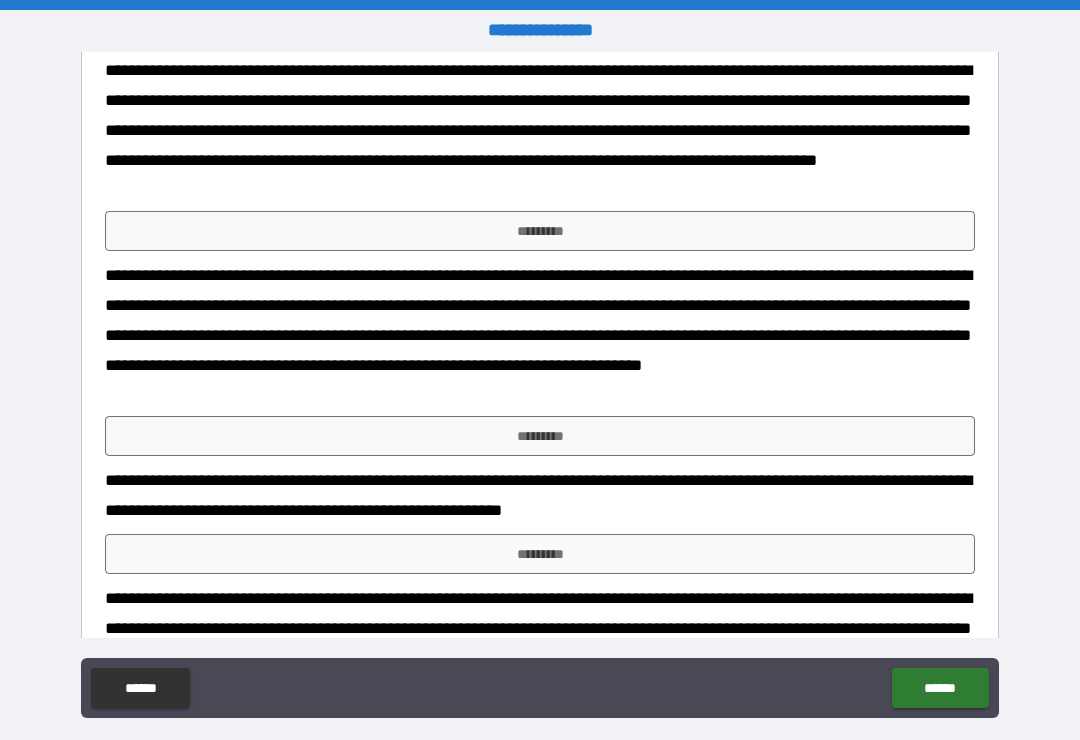 scroll, scrollTop: 930, scrollLeft: 0, axis: vertical 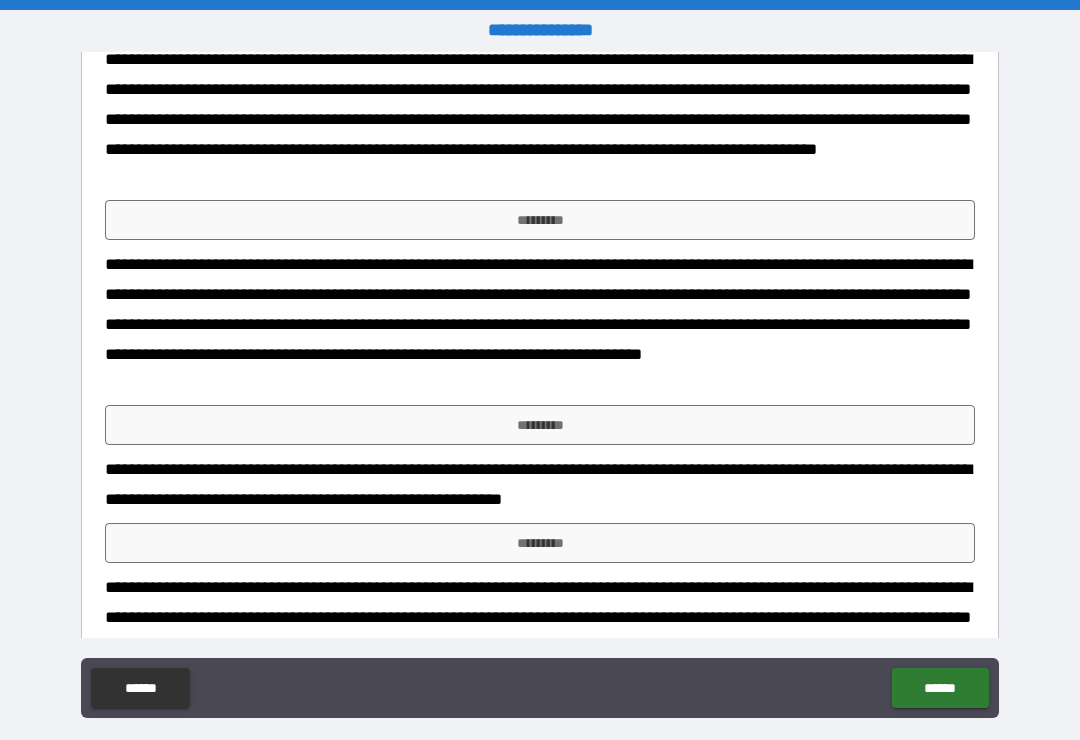 click on "*********" at bounding box center [540, 220] 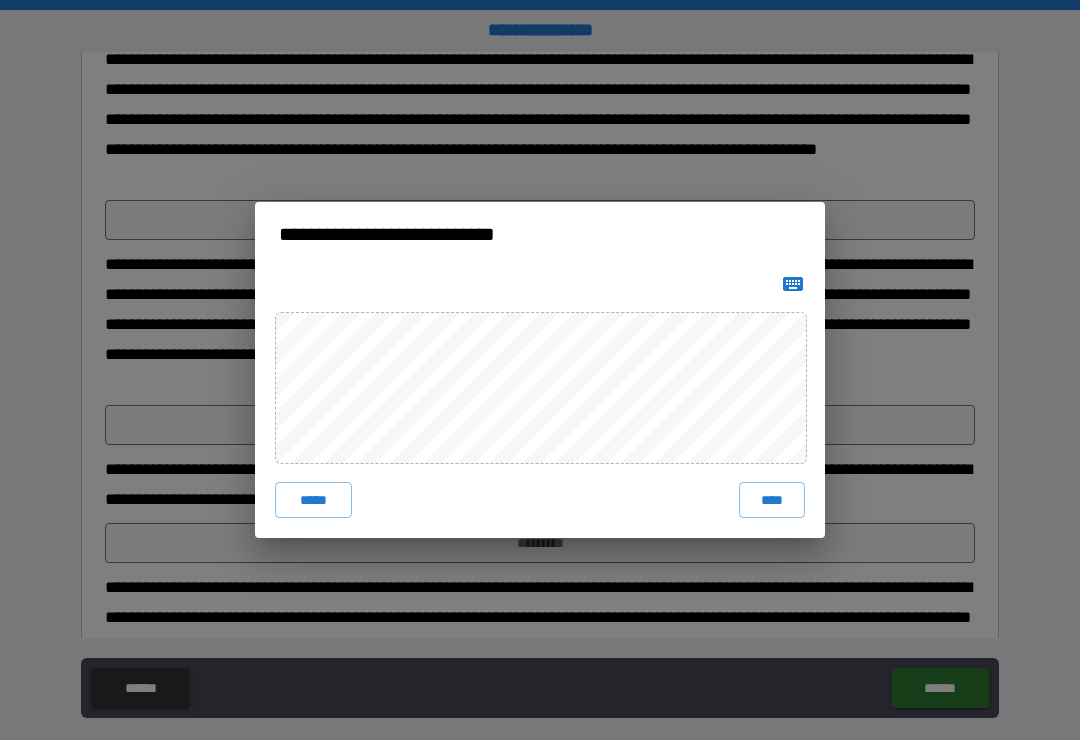 click on "****" at bounding box center [772, 500] 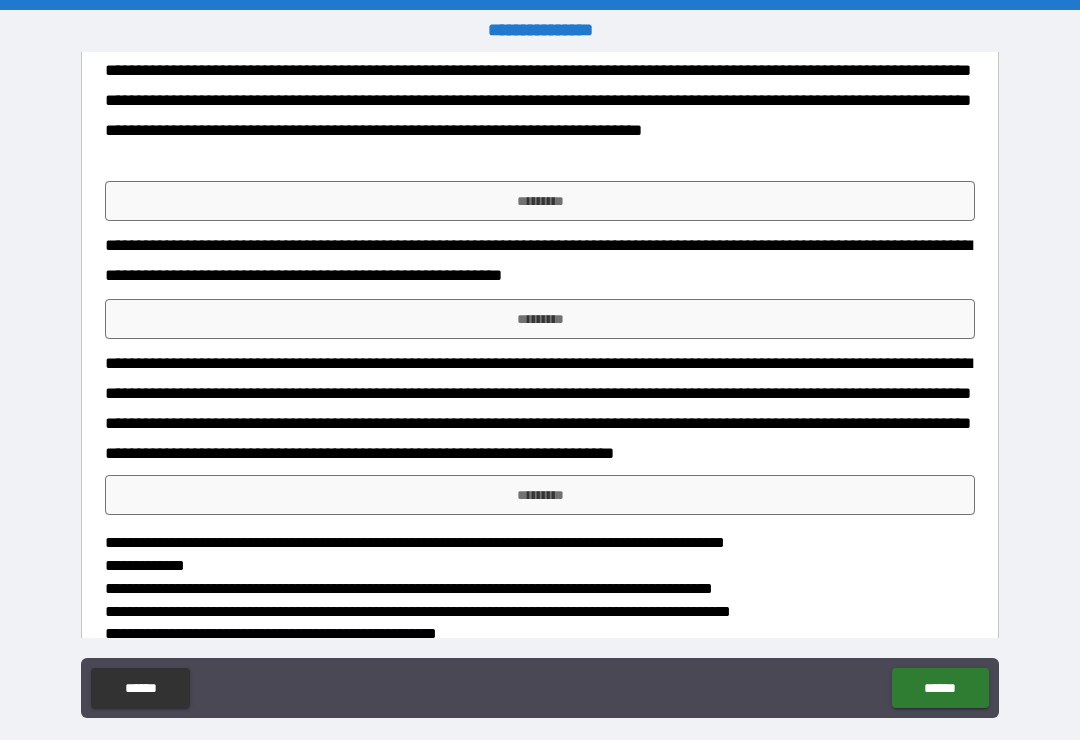 scroll, scrollTop: 1204, scrollLeft: 0, axis: vertical 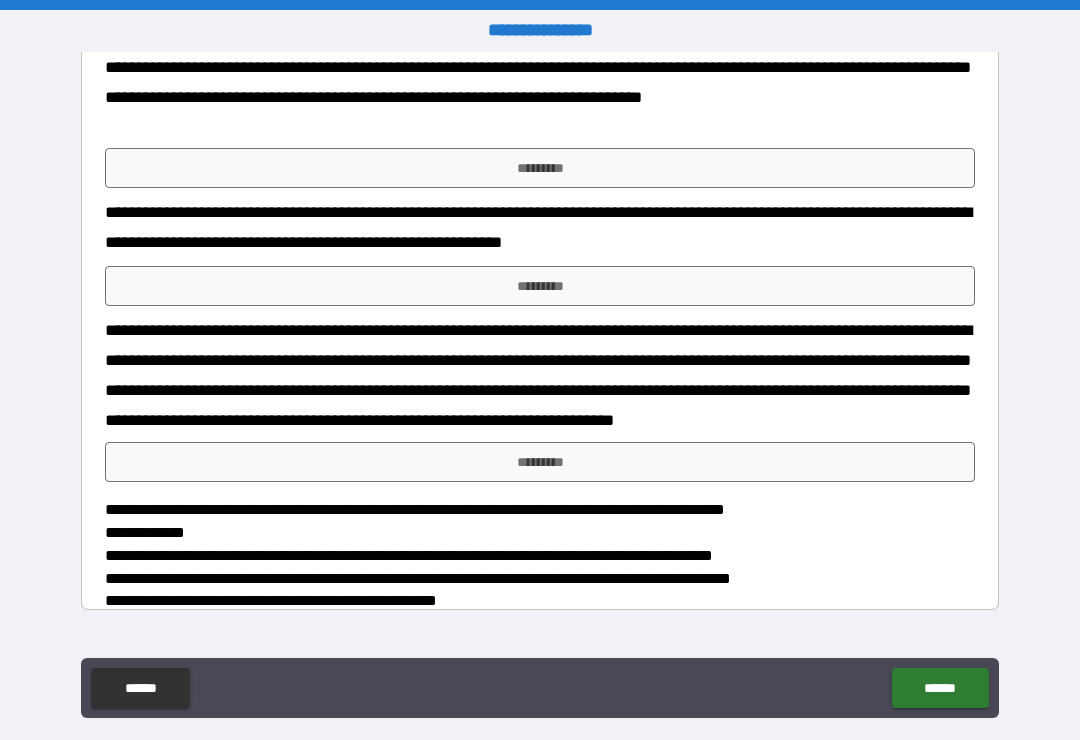 click on "*********" at bounding box center [540, 168] 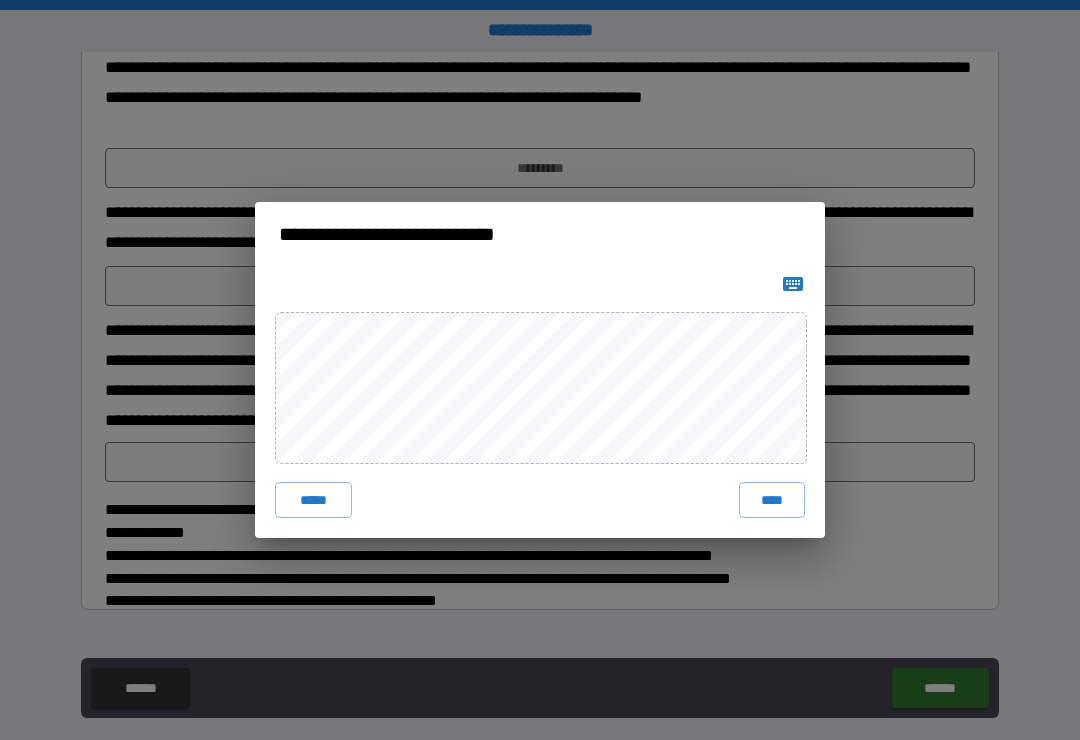 click on "****" at bounding box center [772, 500] 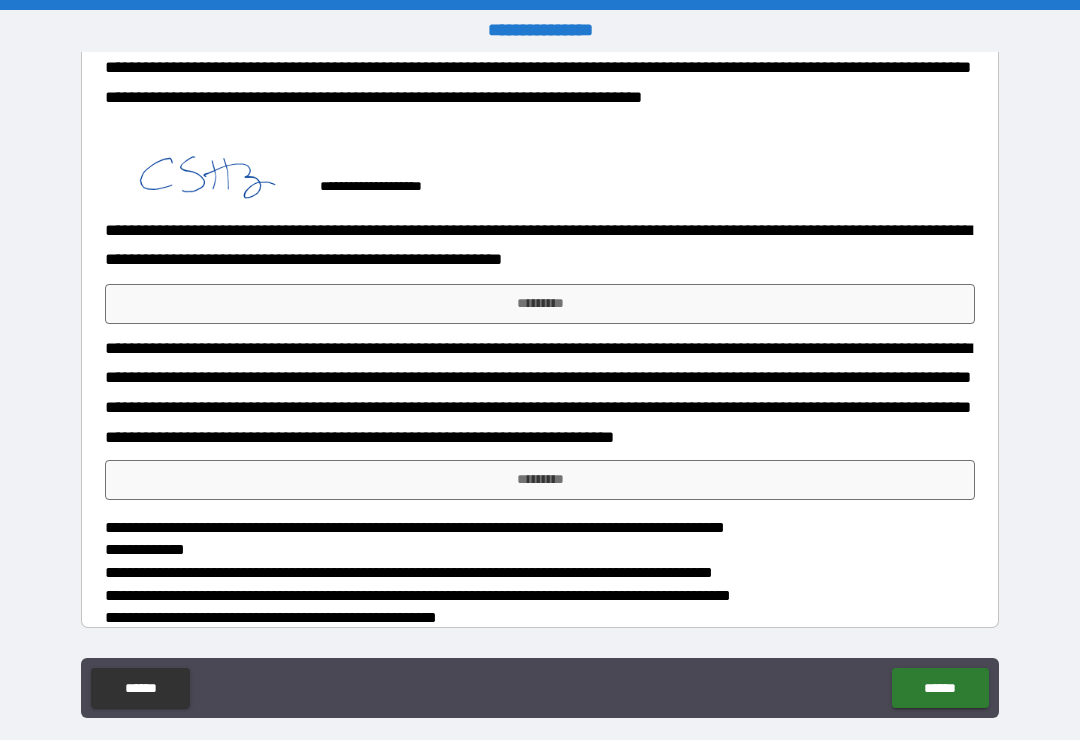 click on "*********" at bounding box center (540, 304) 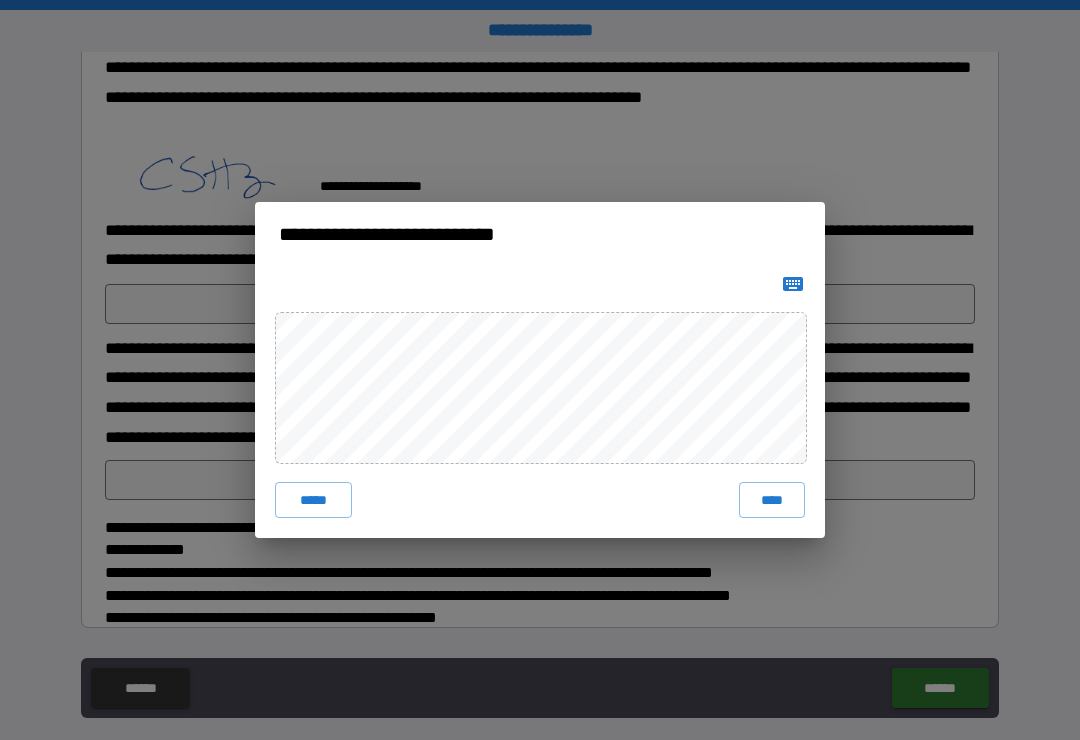 click on "****" at bounding box center (772, 500) 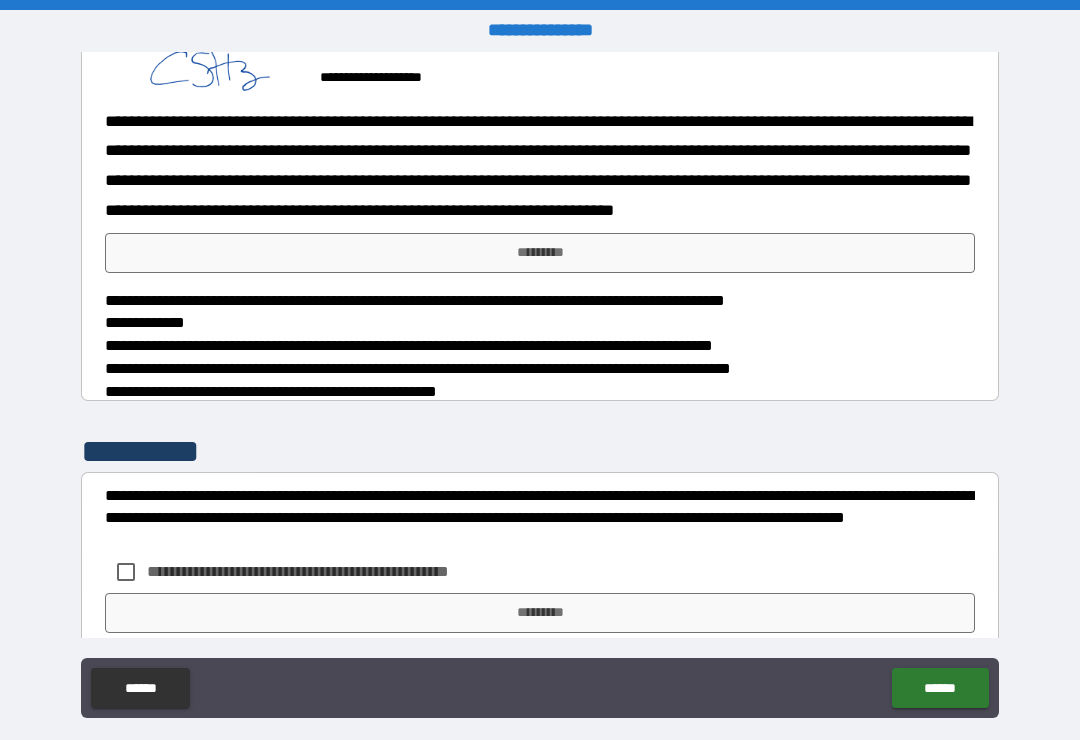 scroll, scrollTop: 1489, scrollLeft: 0, axis: vertical 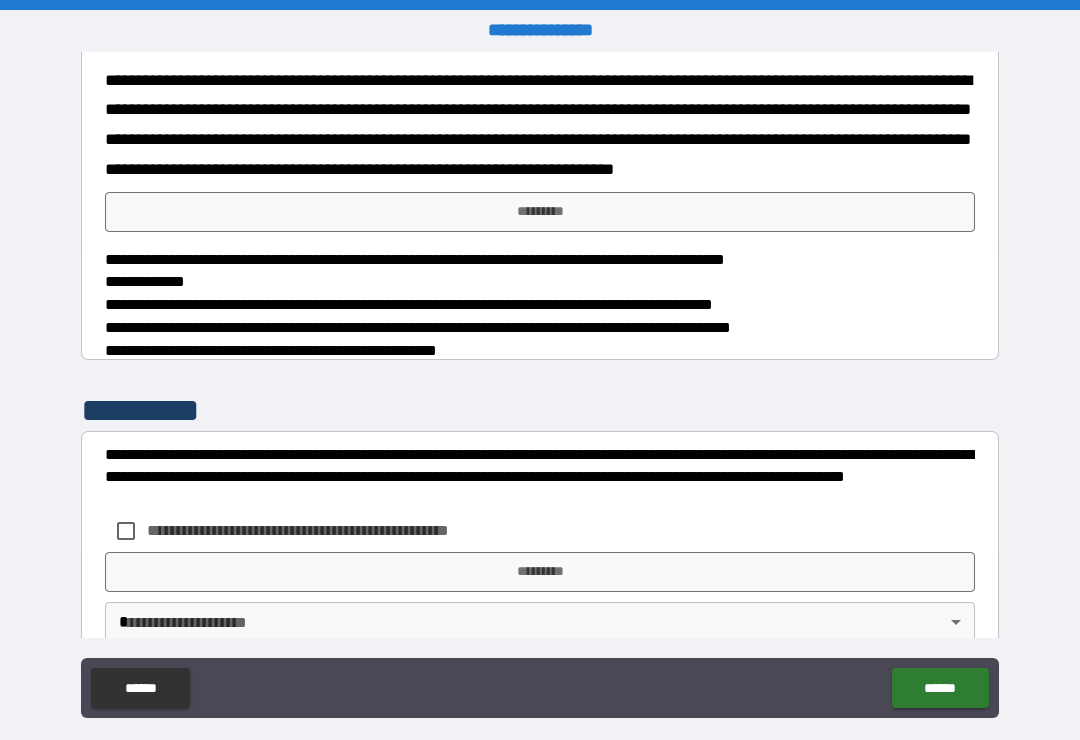 click on "*********" at bounding box center [540, 212] 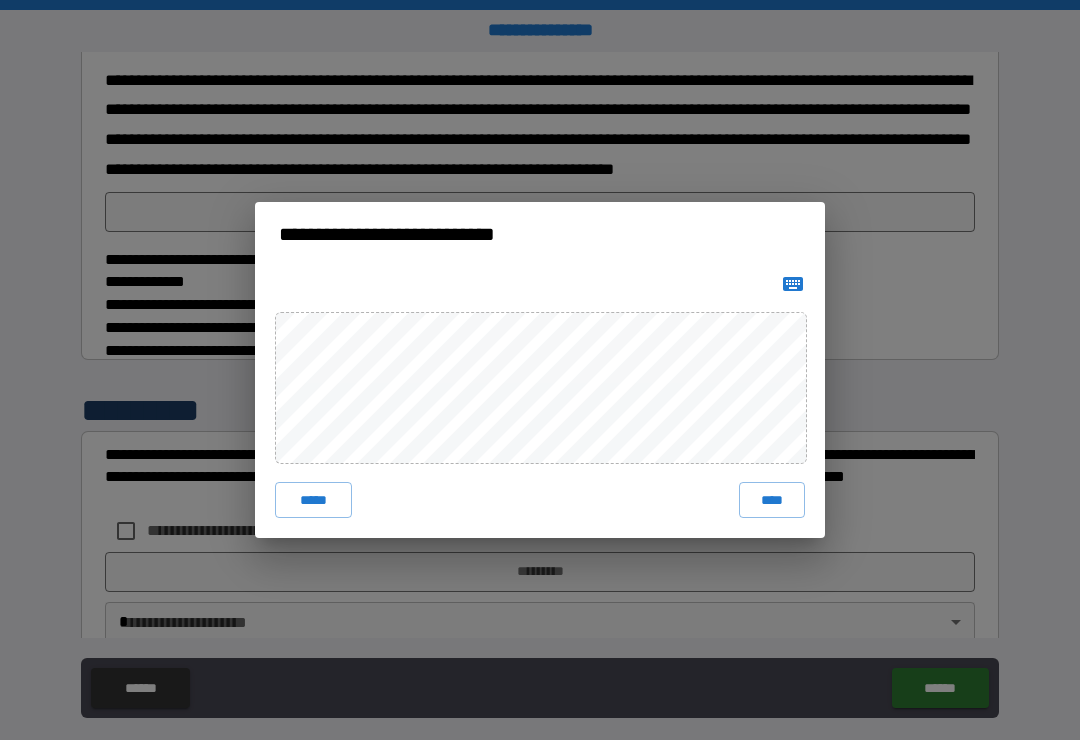 click on "****" at bounding box center (772, 500) 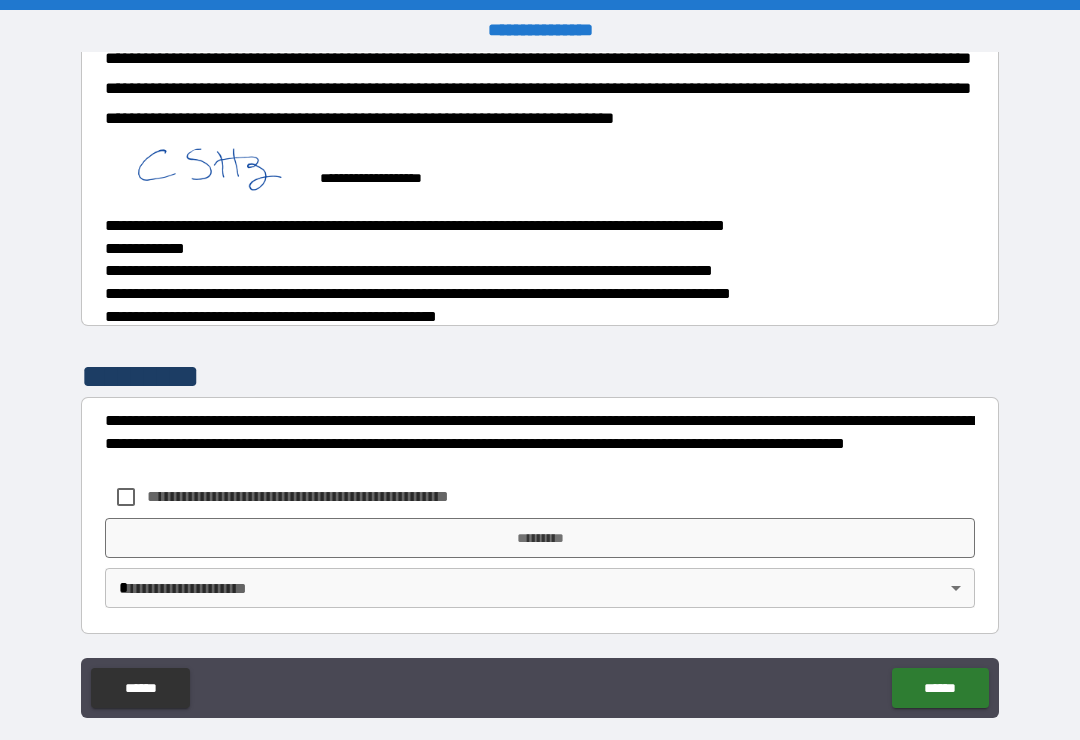 scroll, scrollTop: 1538, scrollLeft: 0, axis: vertical 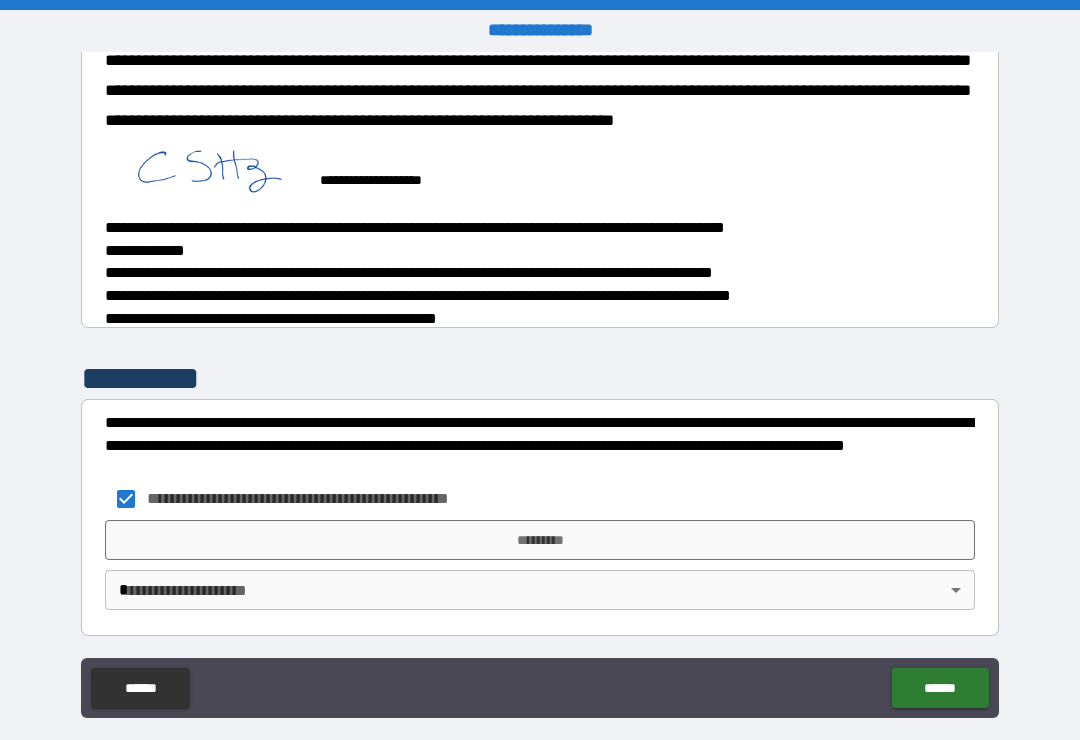 click on "*********" at bounding box center [540, 540] 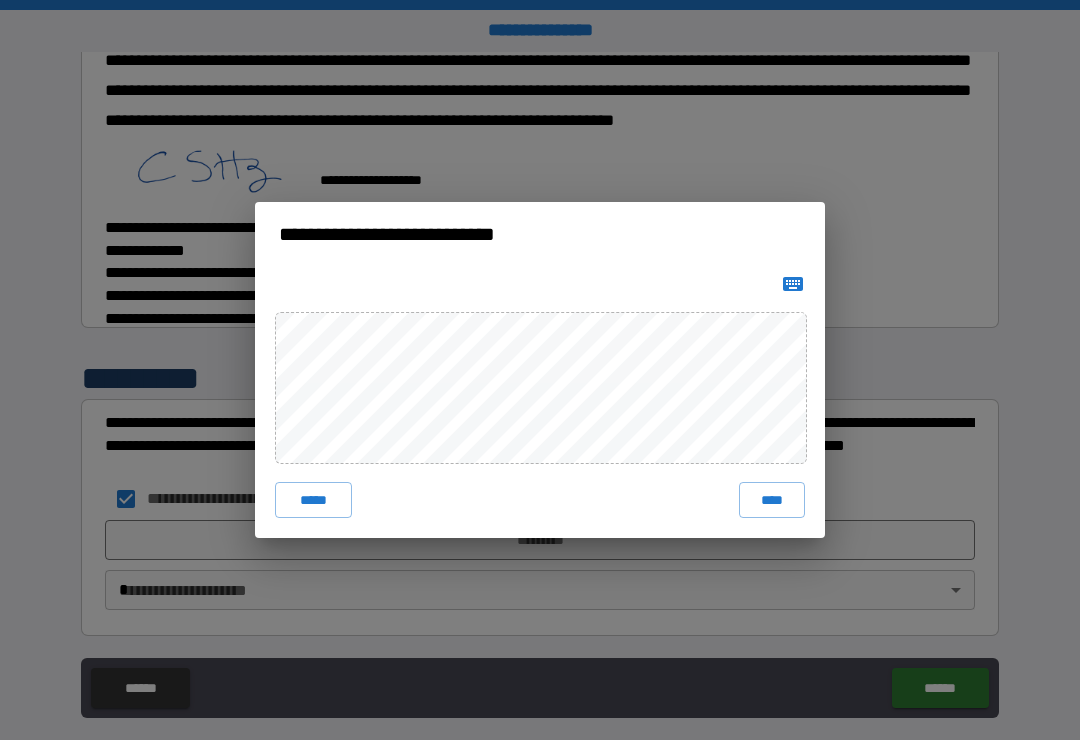 click on "****" at bounding box center [772, 500] 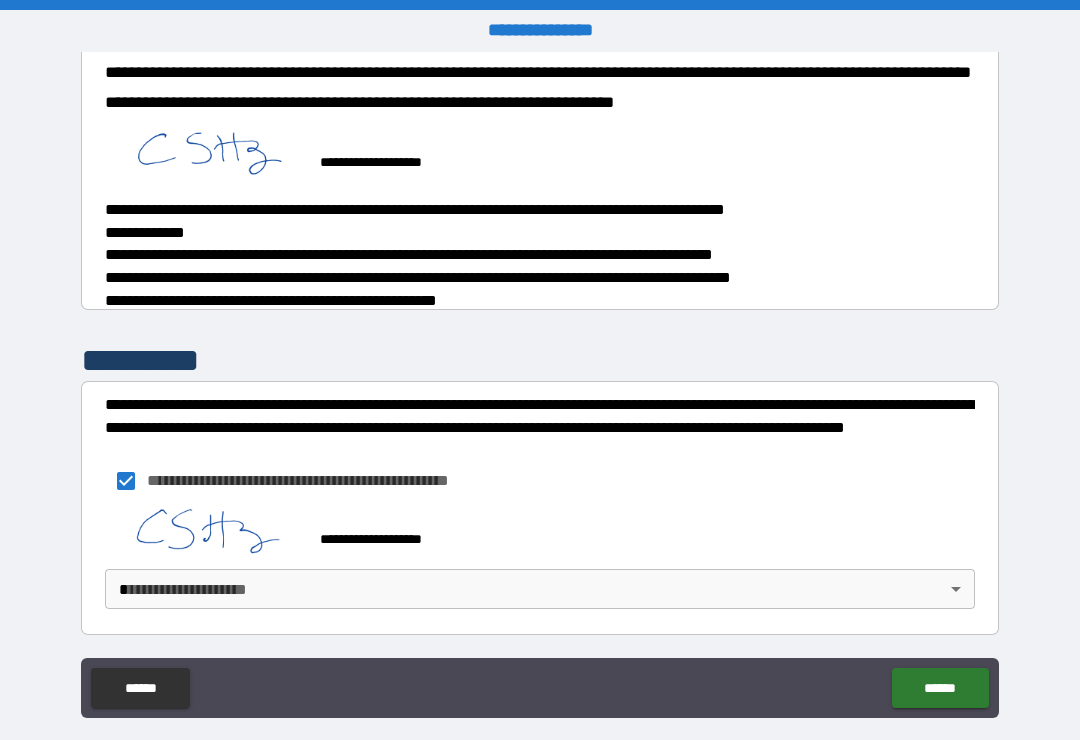 scroll, scrollTop: 1555, scrollLeft: 0, axis: vertical 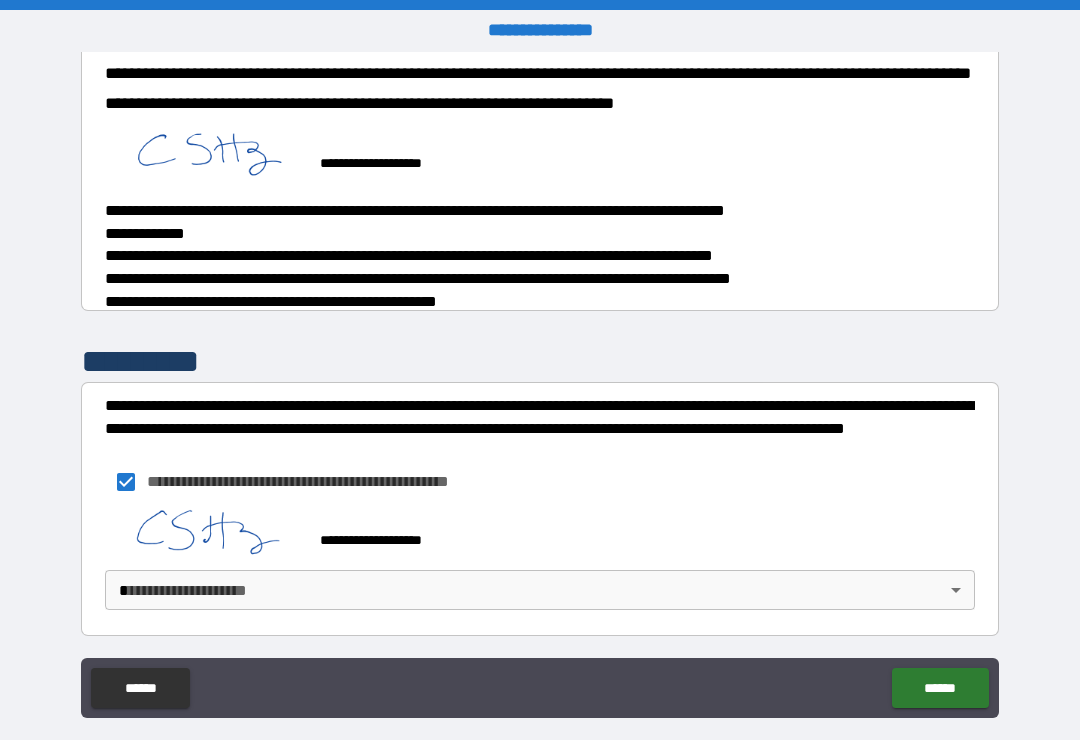 click on "**********" at bounding box center [540, 385] 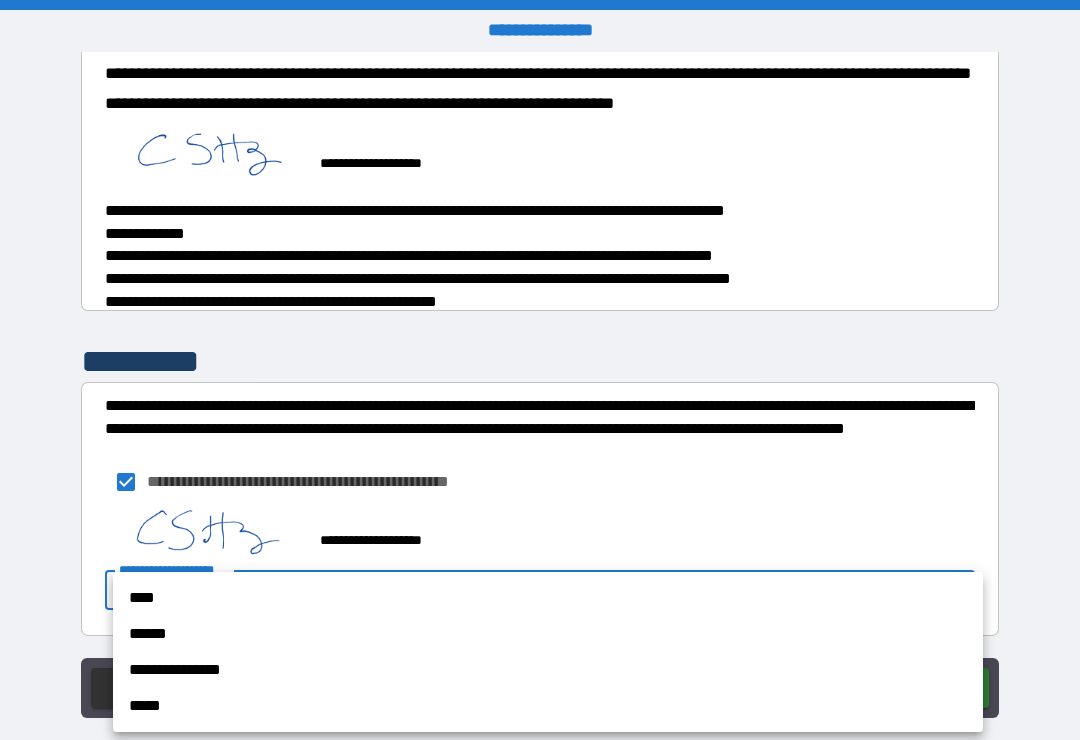 click on "****" at bounding box center [548, 598] 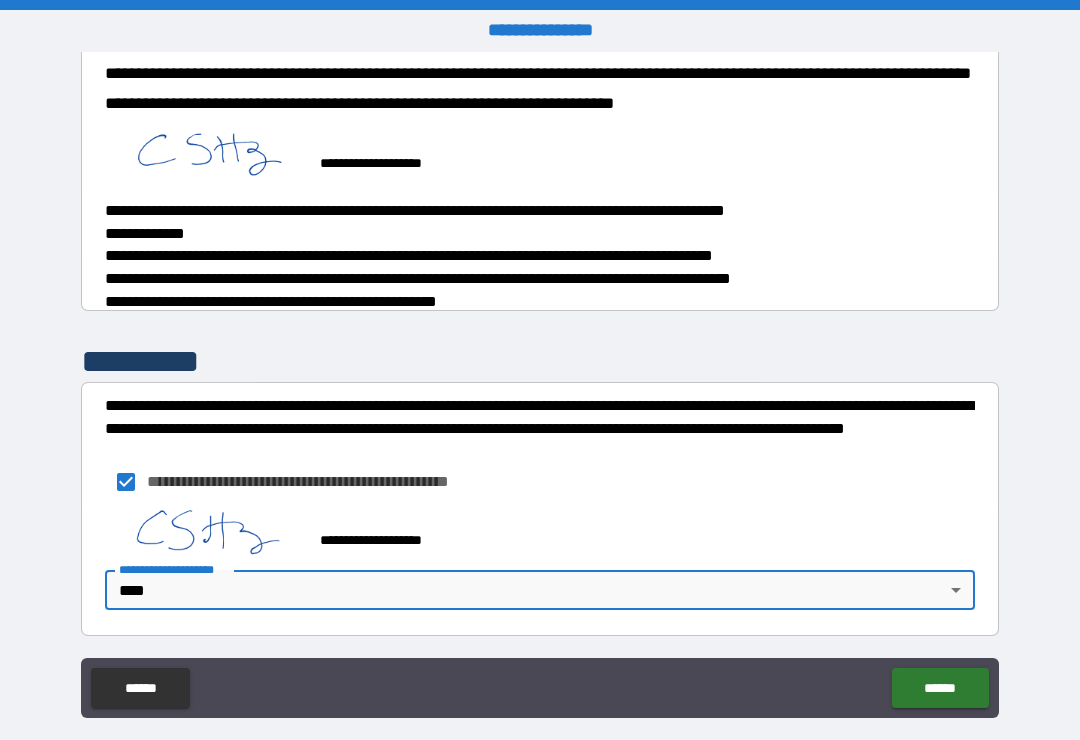 click on "******" 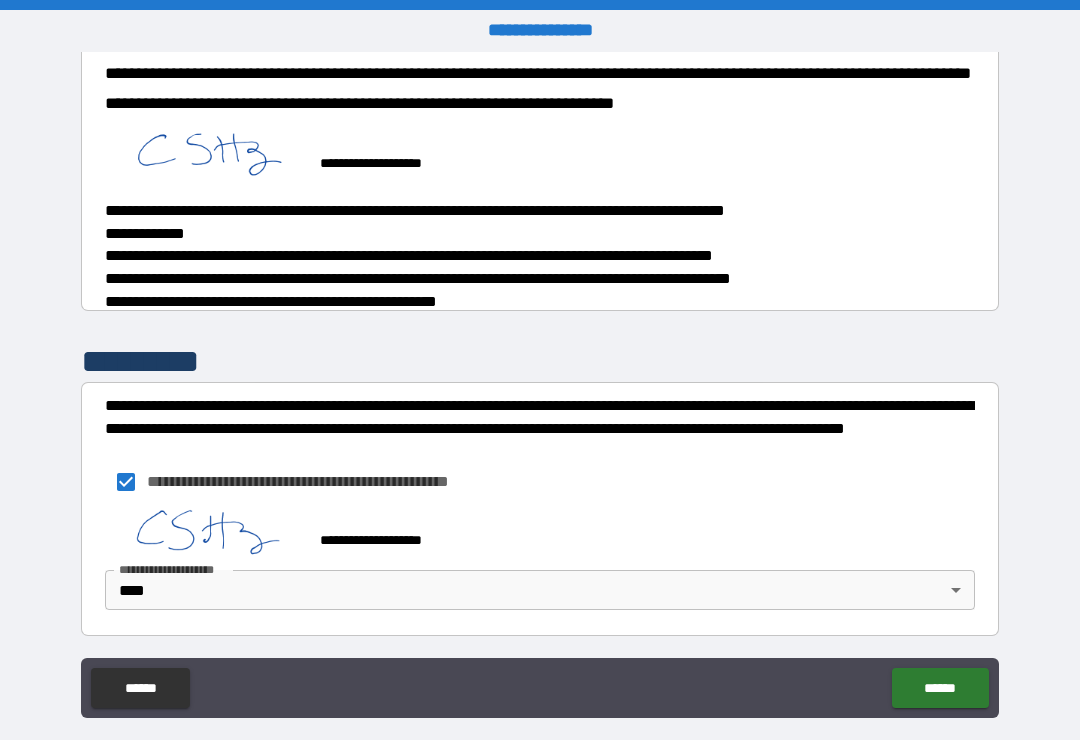 click on "******" at bounding box center (940, 688) 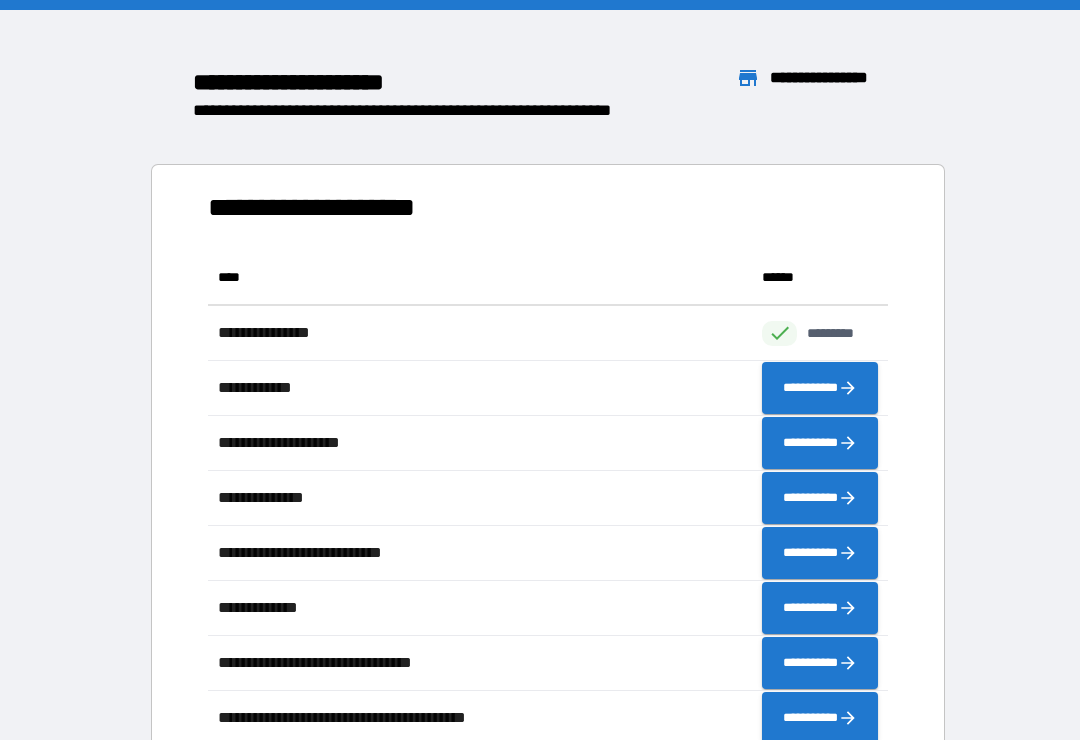 scroll, scrollTop: 551, scrollLeft: 680, axis: both 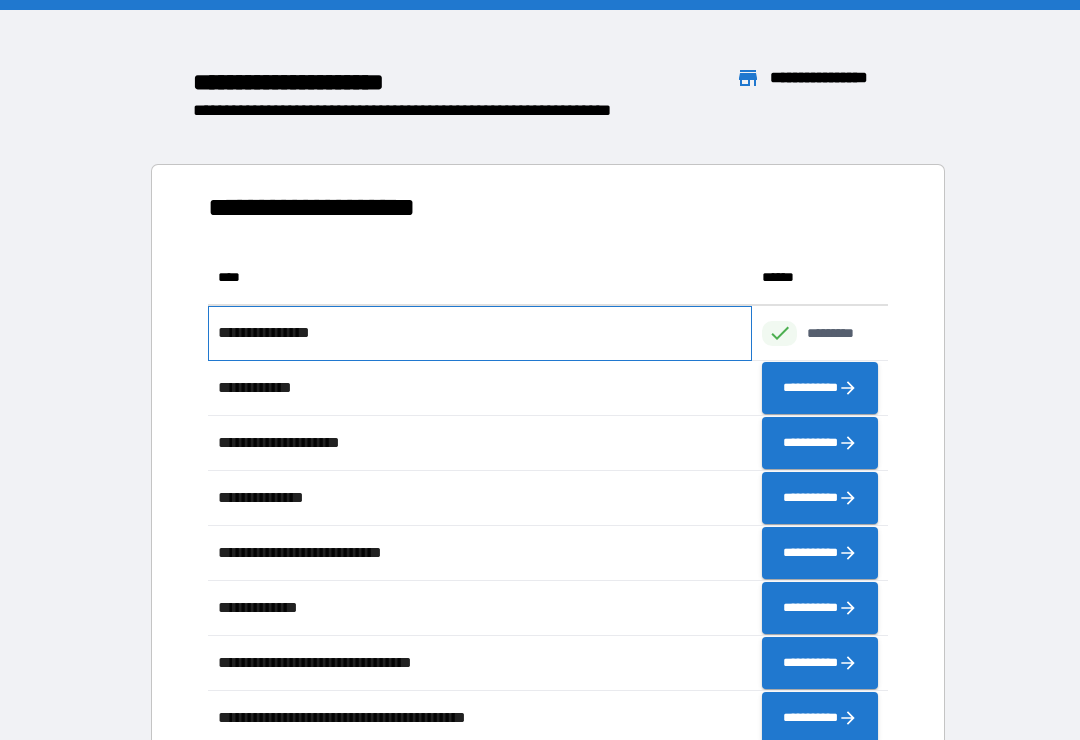 click on "**********" at bounding box center (480, 333) 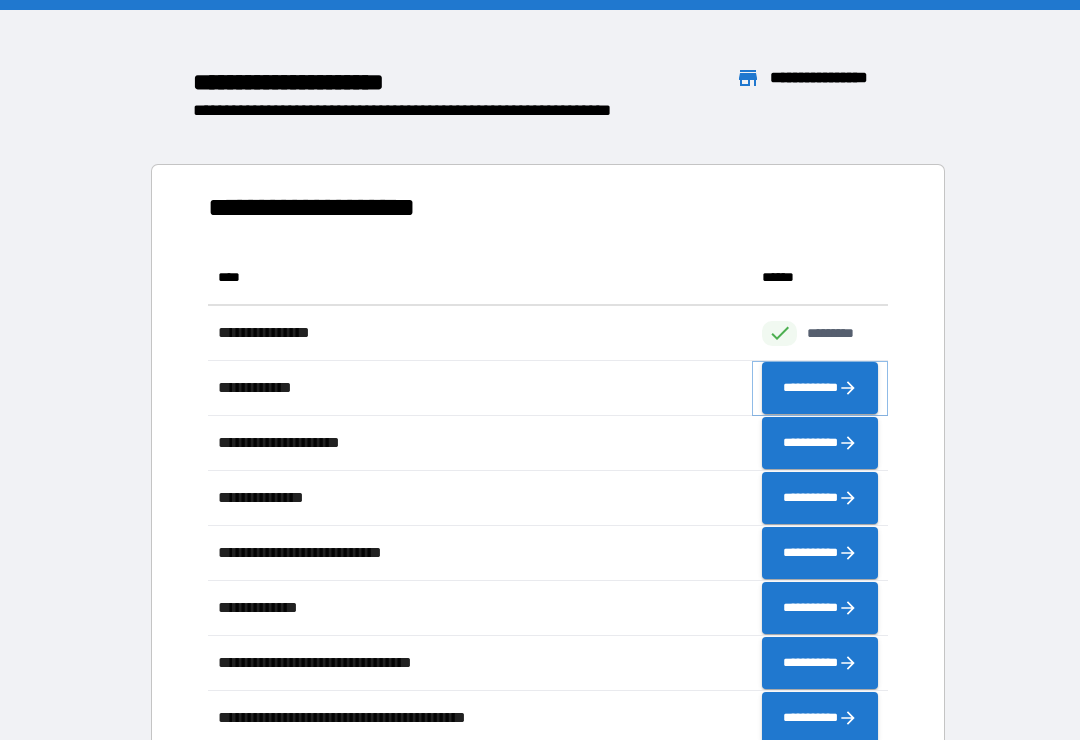 click on "**********" at bounding box center [820, 388] 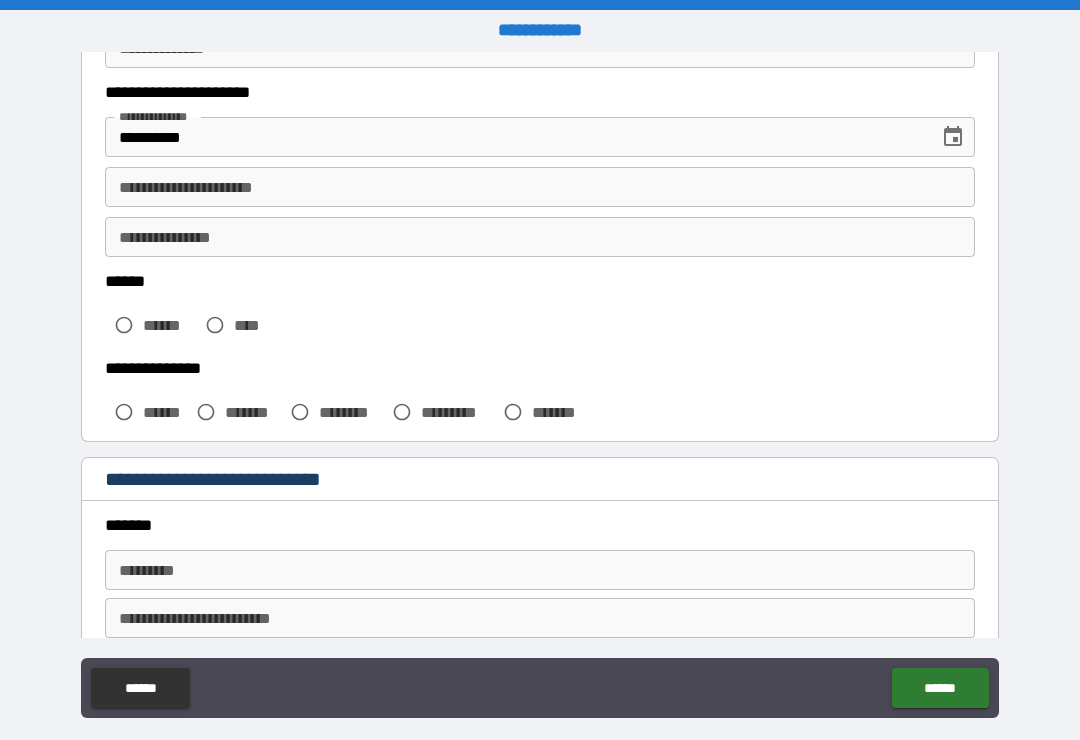 click on "**********" at bounding box center (540, 388) 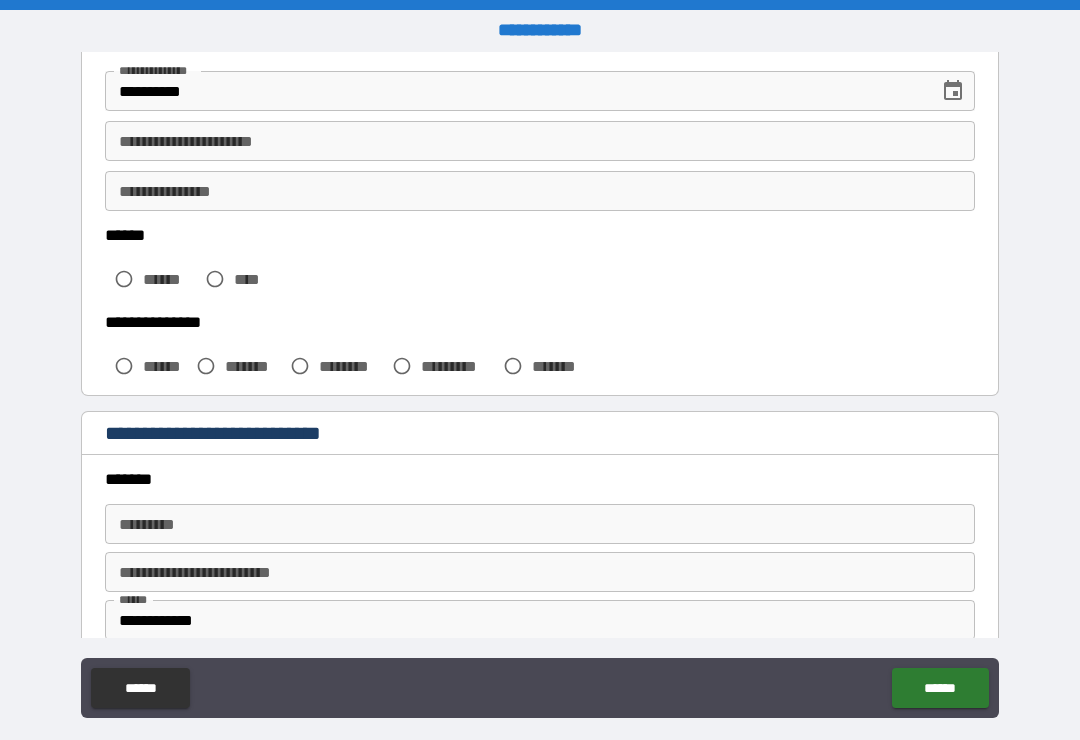 scroll, scrollTop: 376, scrollLeft: 0, axis: vertical 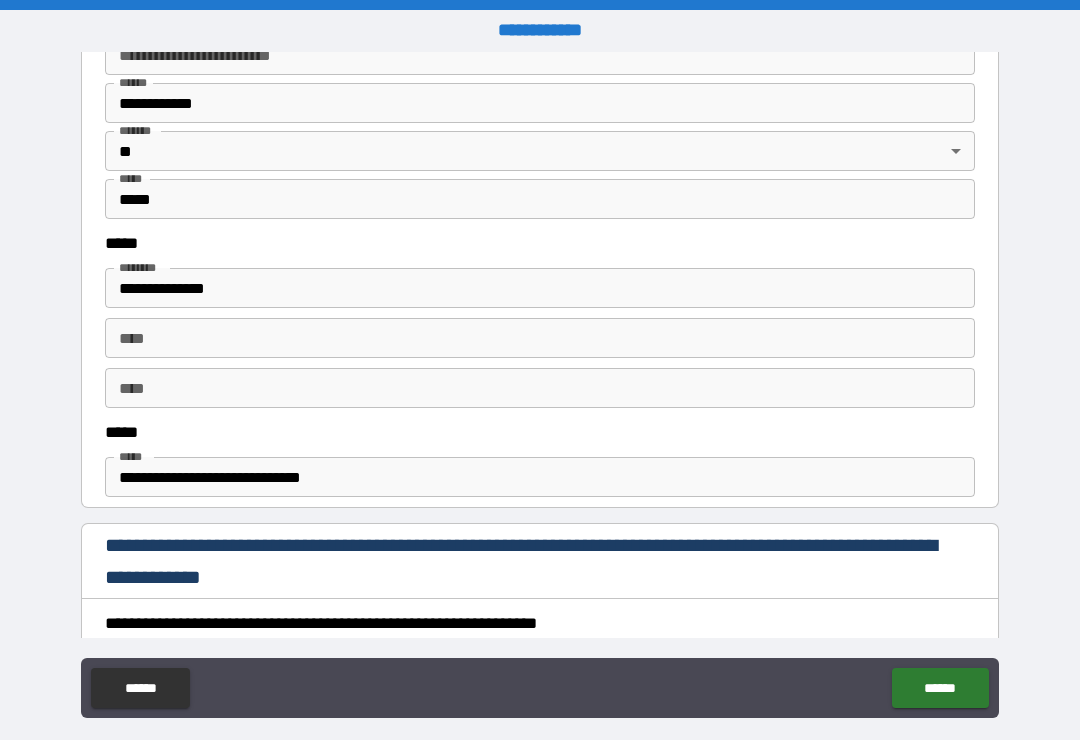click on "******" at bounding box center (140, 688) 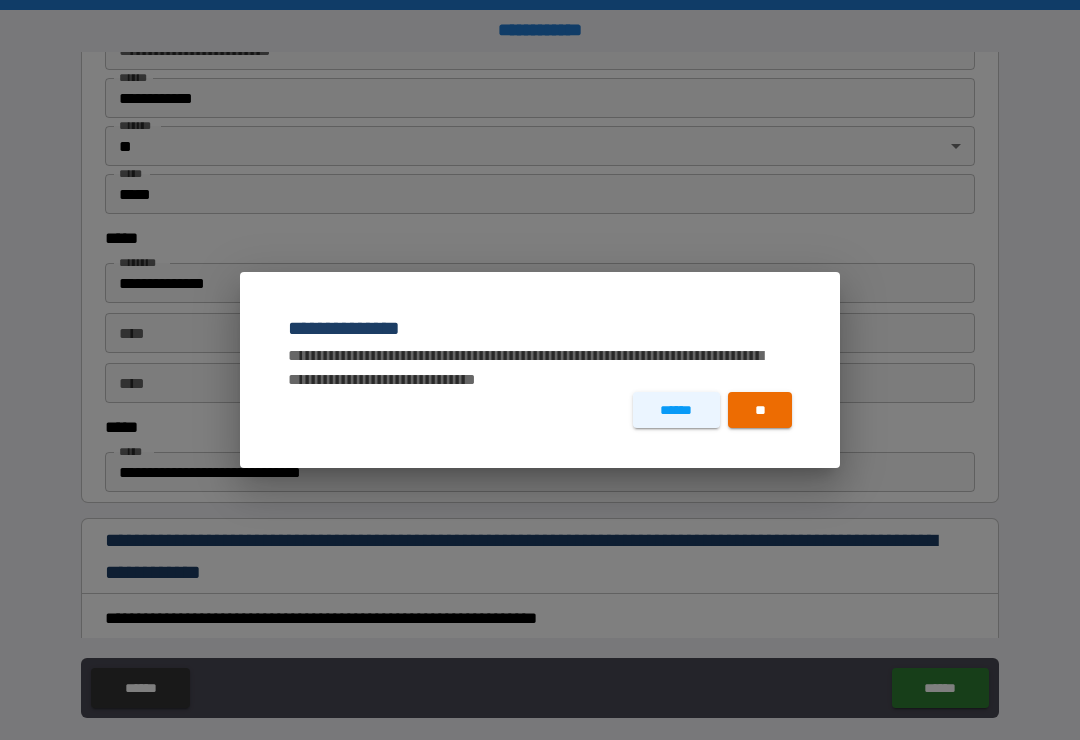 scroll, scrollTop: 892, scrollLeft: 0, axis: vertical 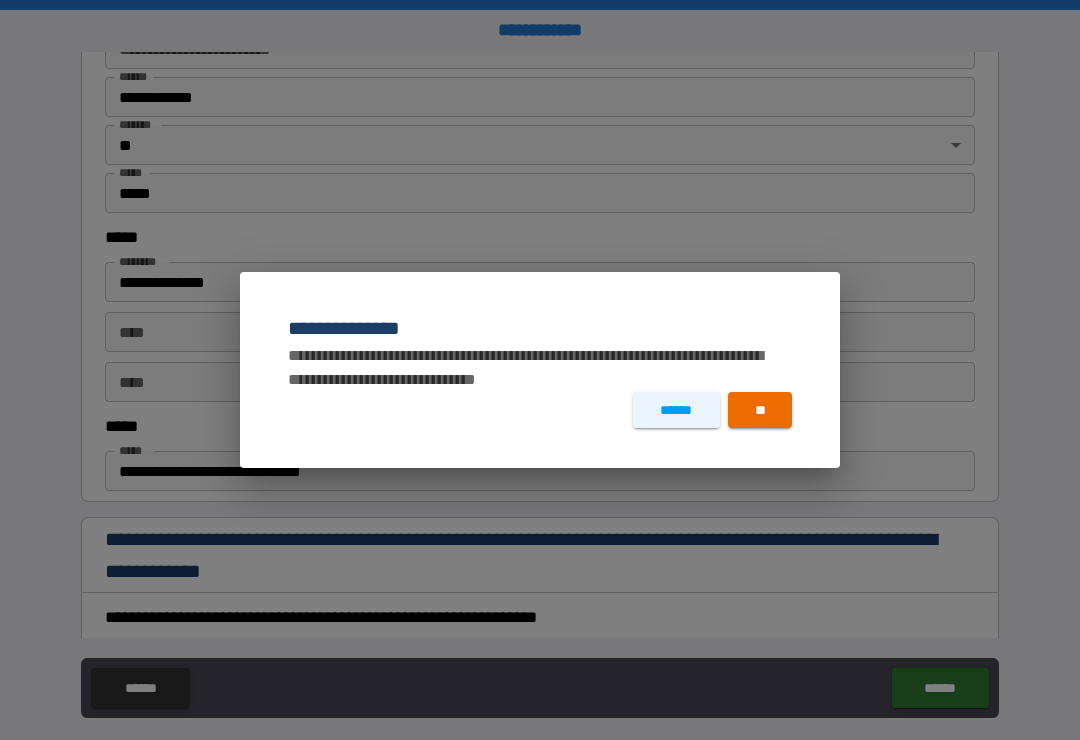 click on "**" at bounding box center (760, 410) 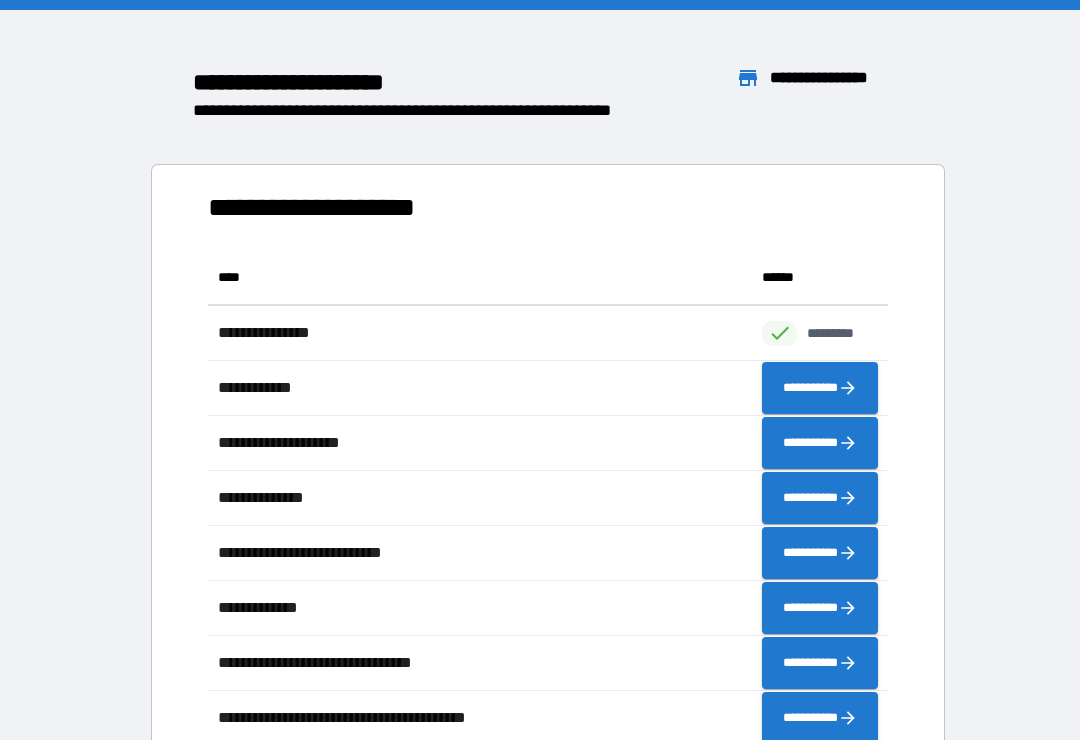 scroll, scrollTop: 1, scrollLeft: 1, axis: both 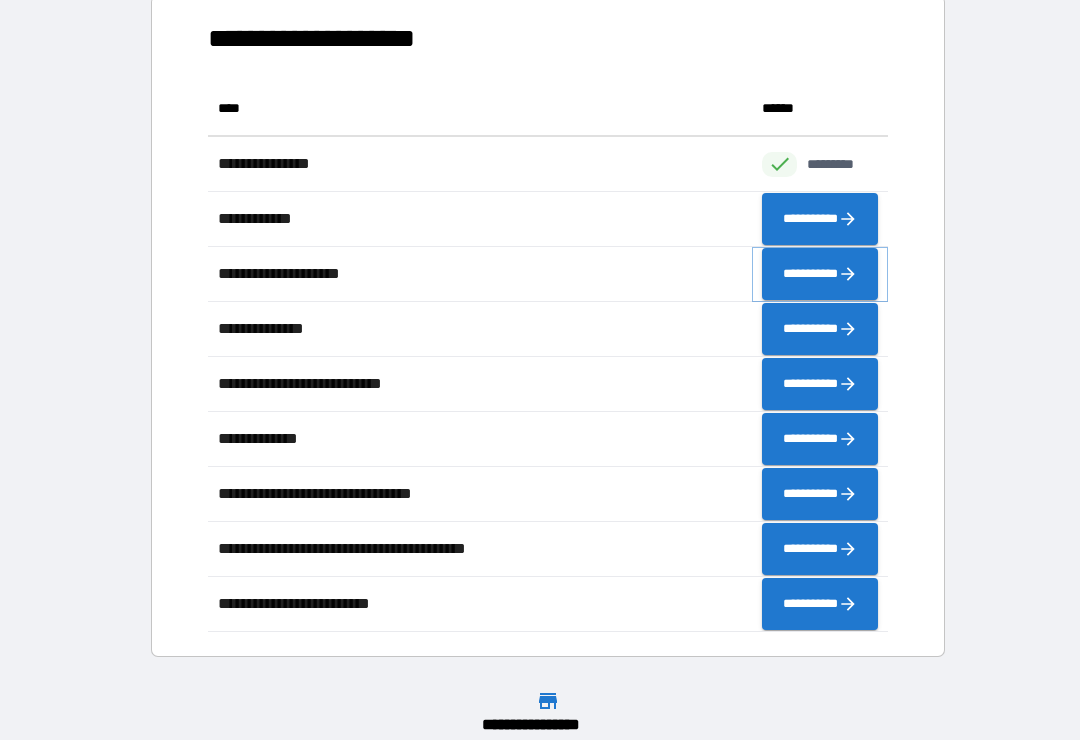 click on "**********" at bounding box center (820, 274) 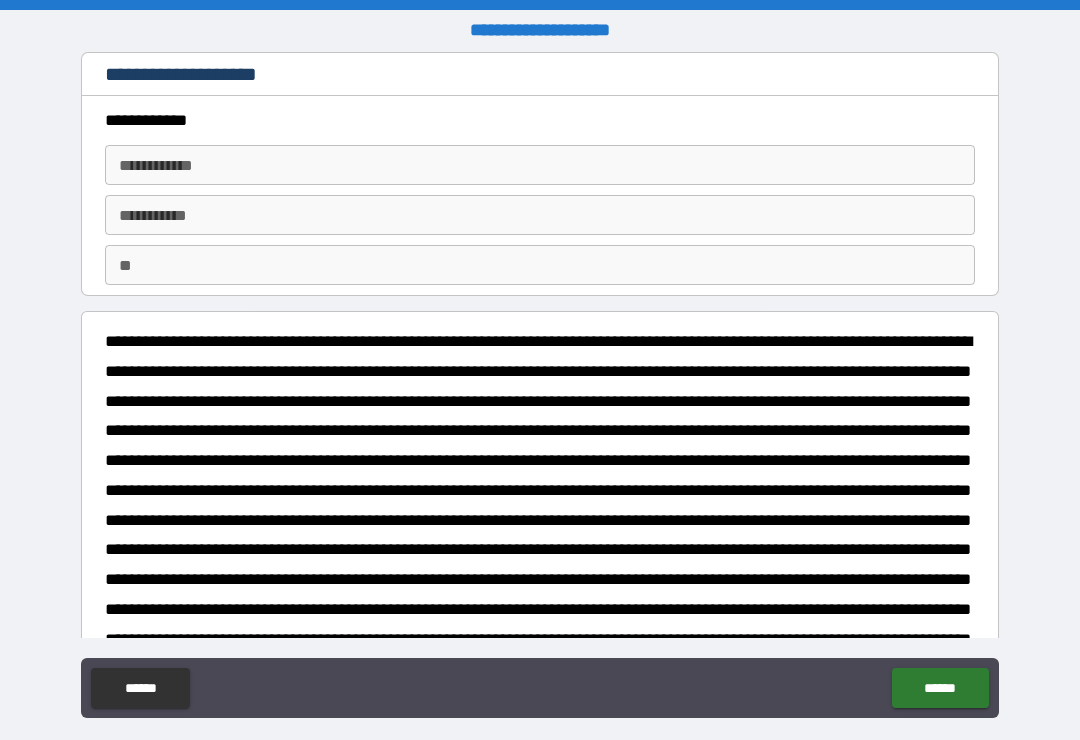 type on "*" 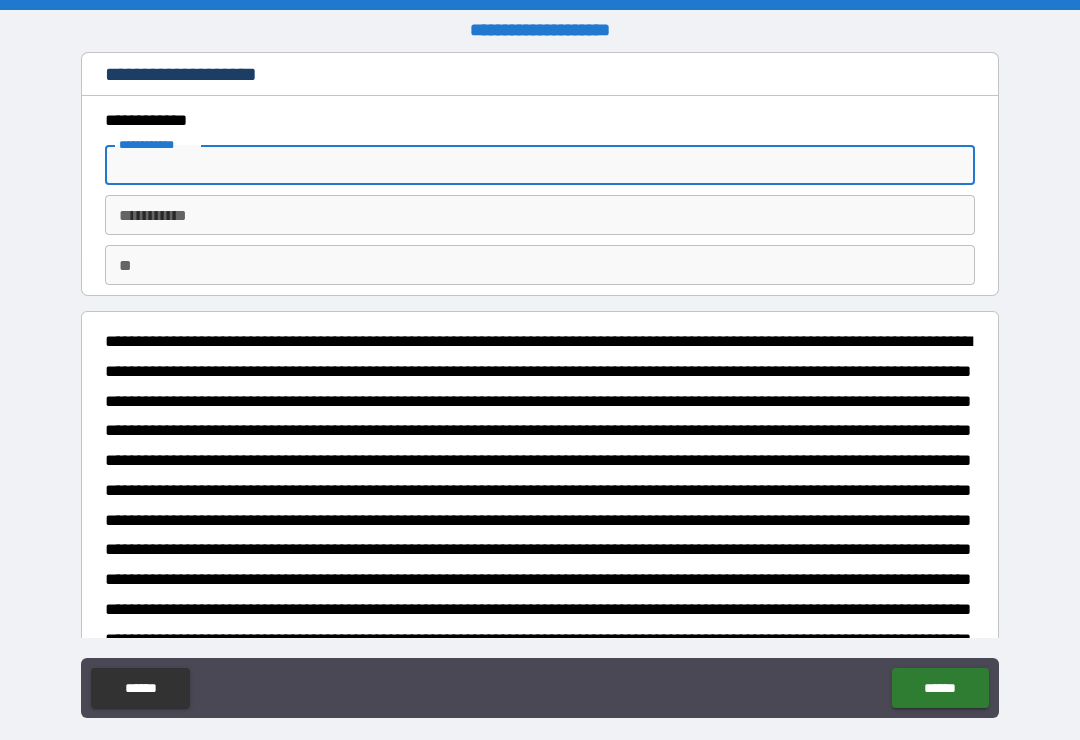 type on "*********" 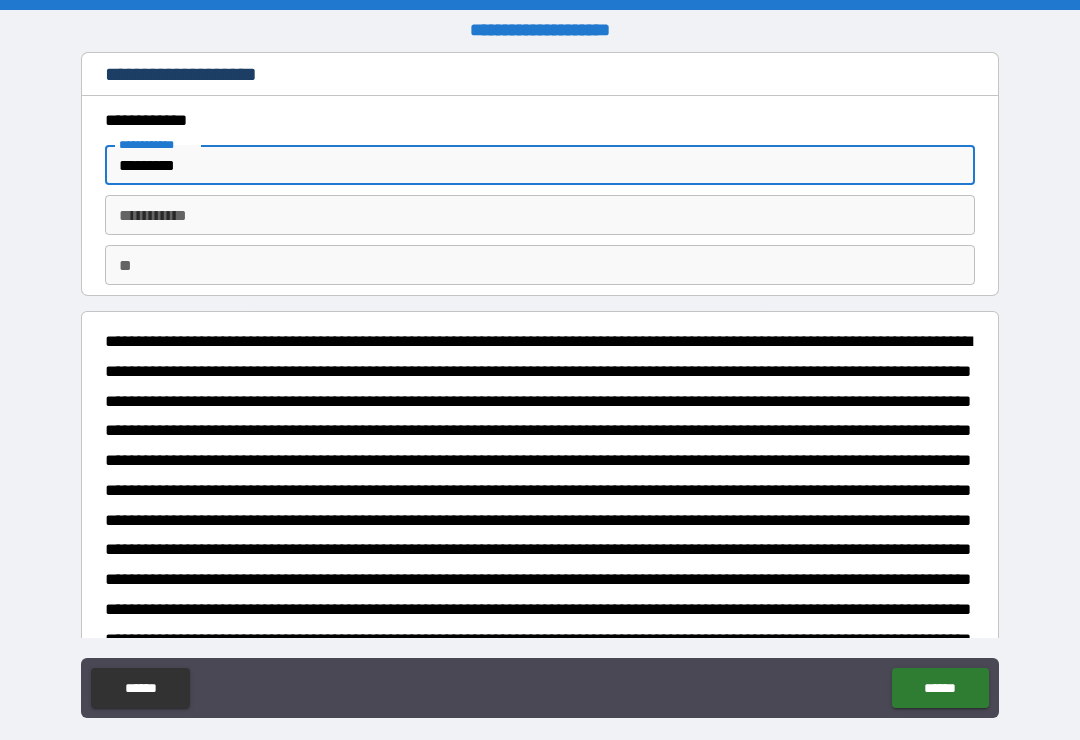type on "*" 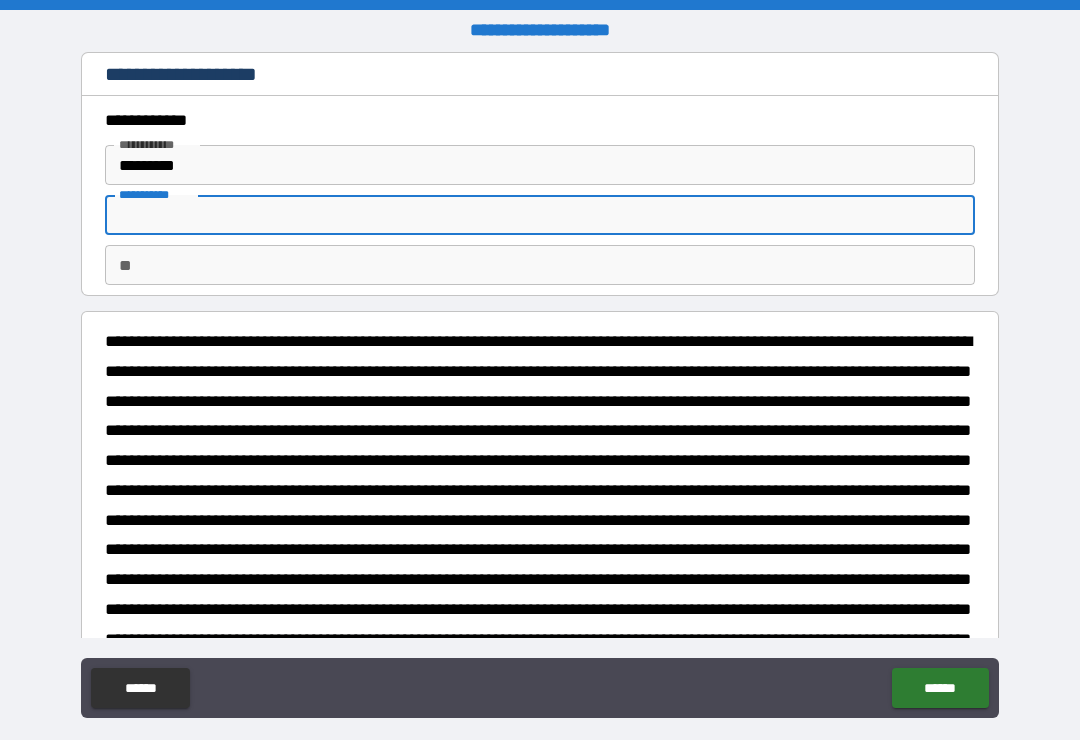 type on "*" 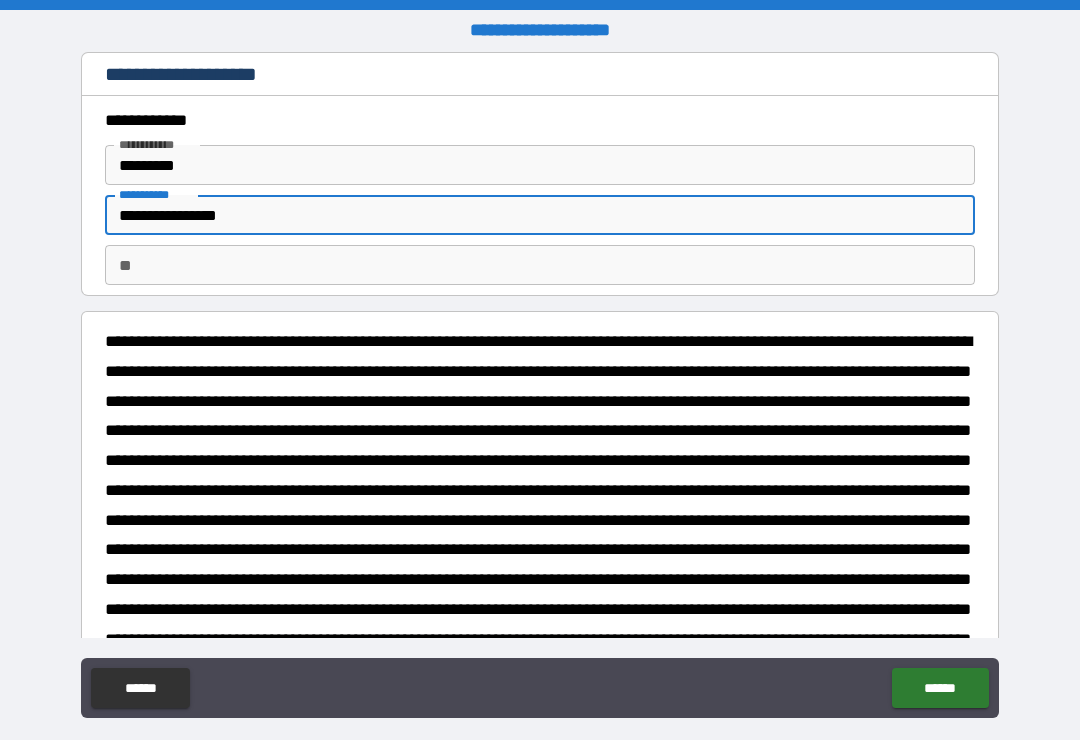 type on "*" 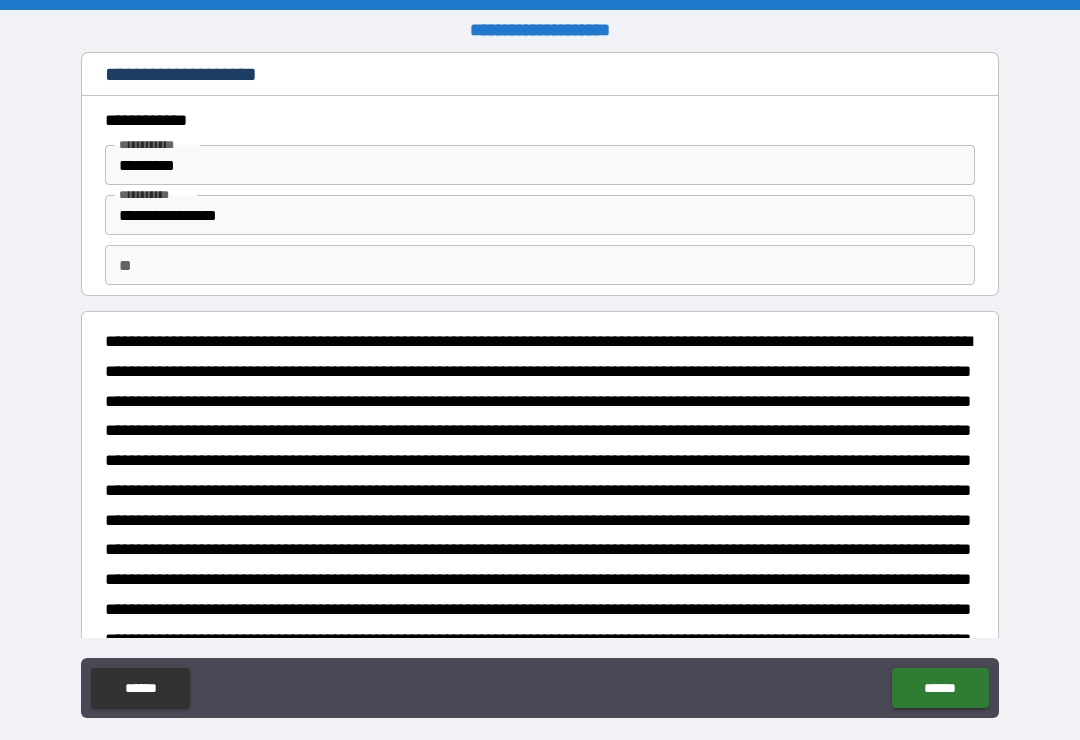 type on "*" 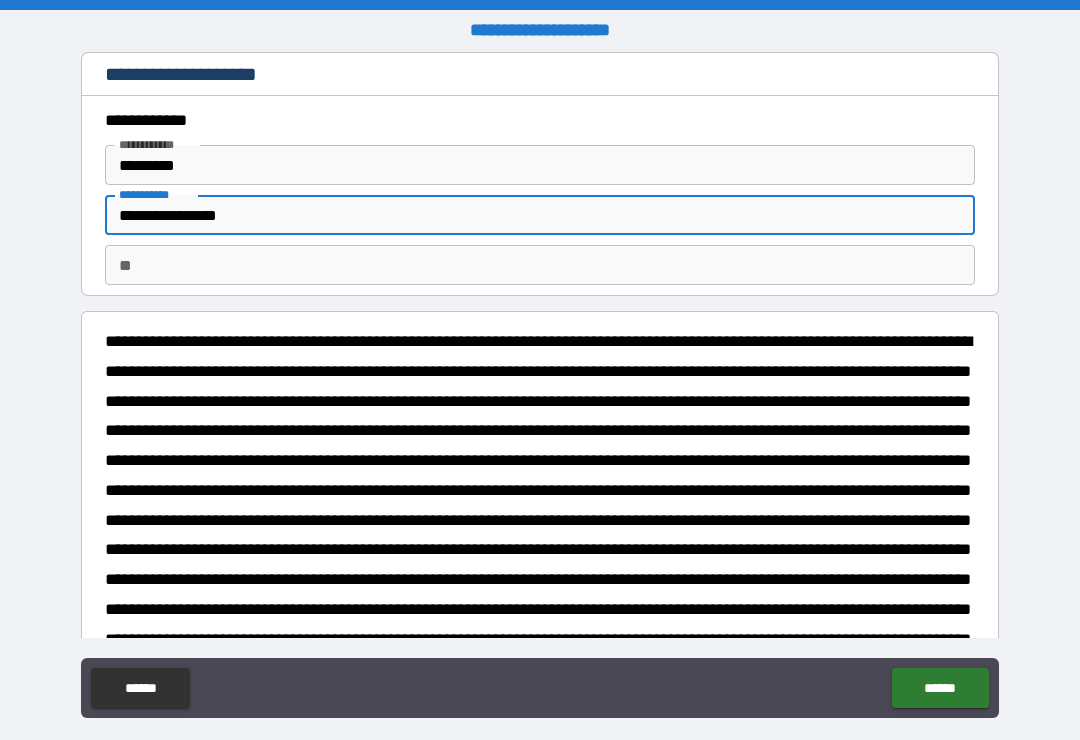 click on "**********" at bounding box center (540, 215) 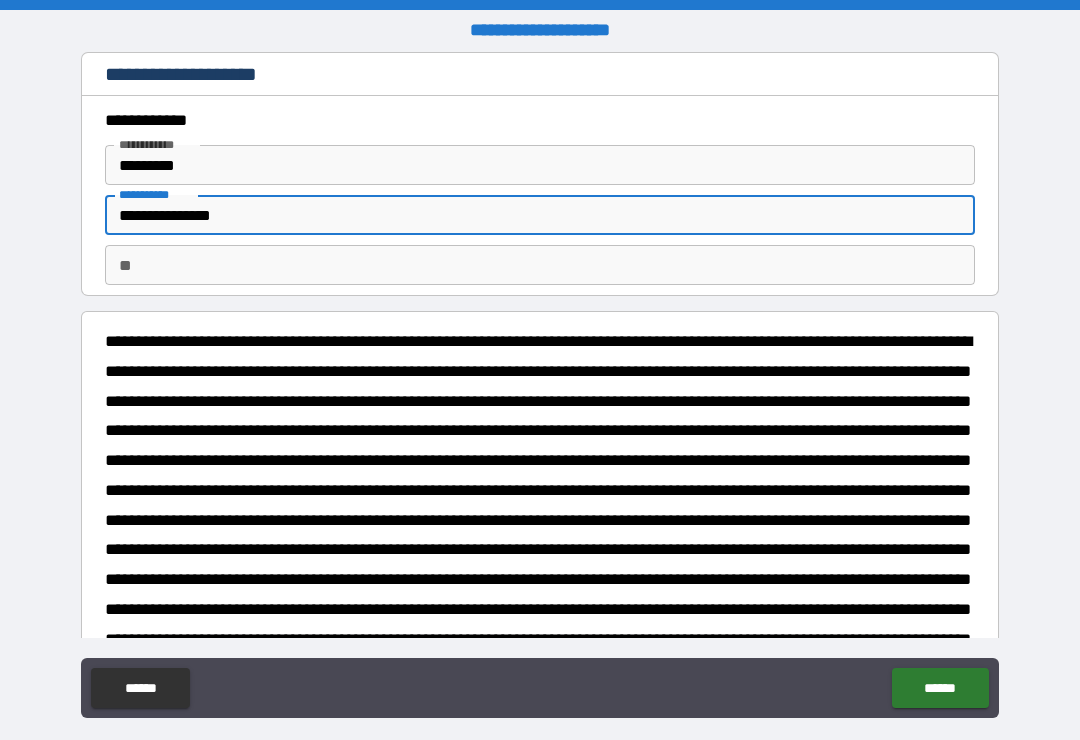 type on "*" 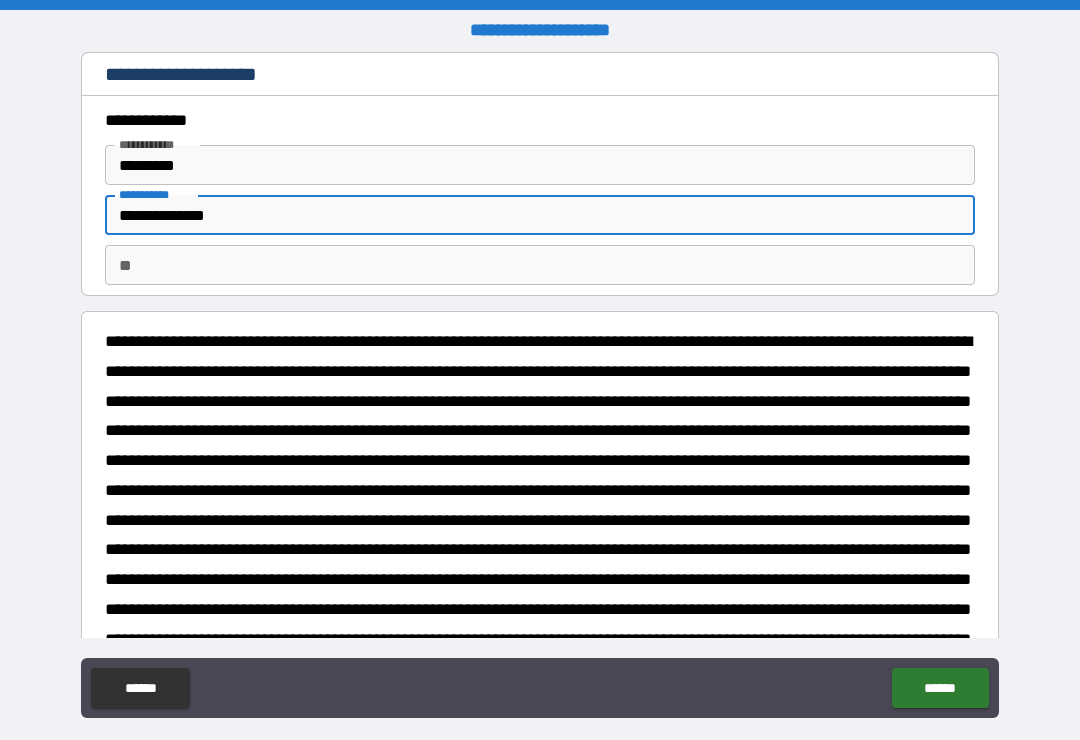 type on "*" 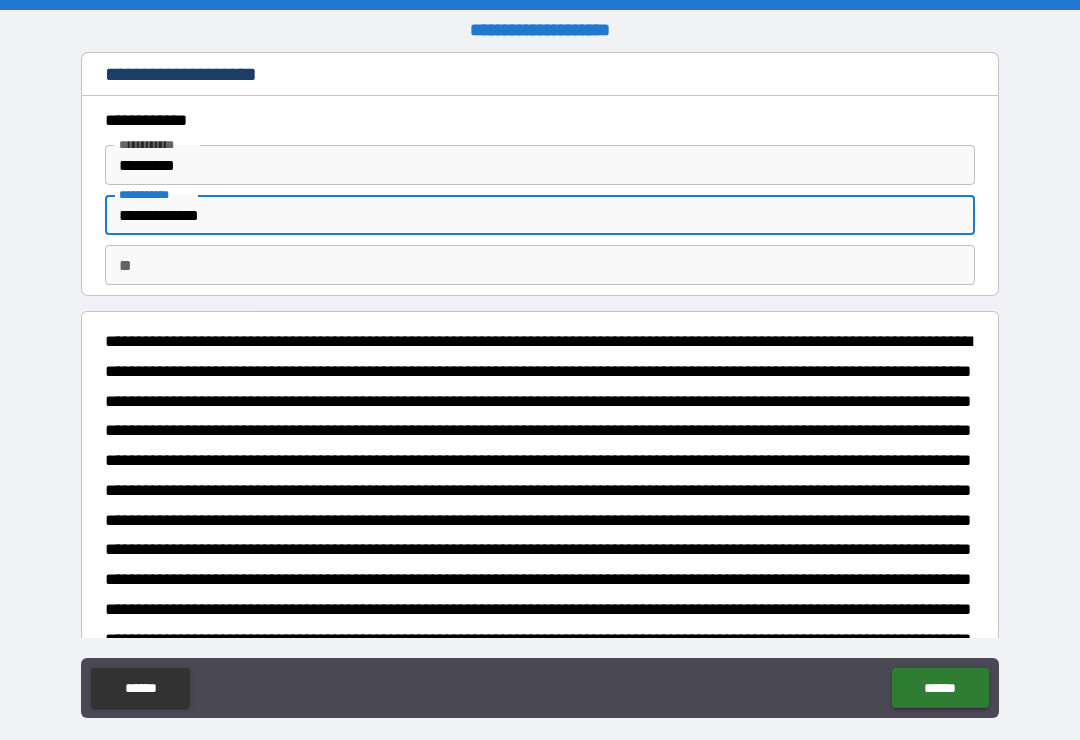 type on "*" 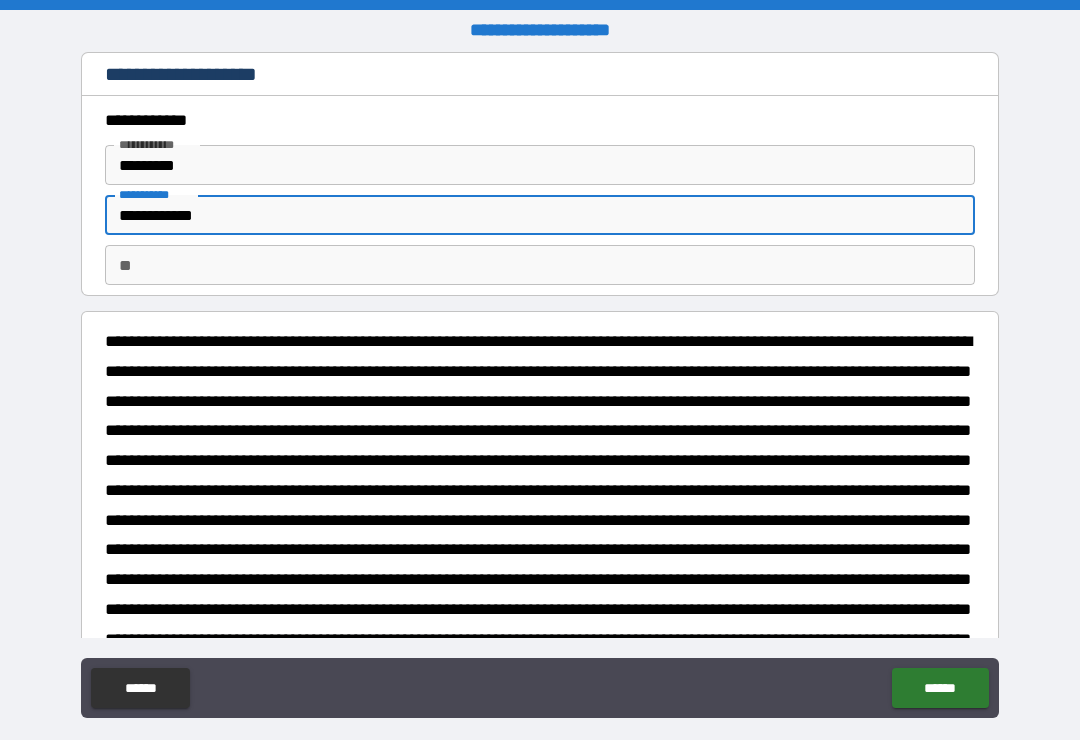 type on "*" 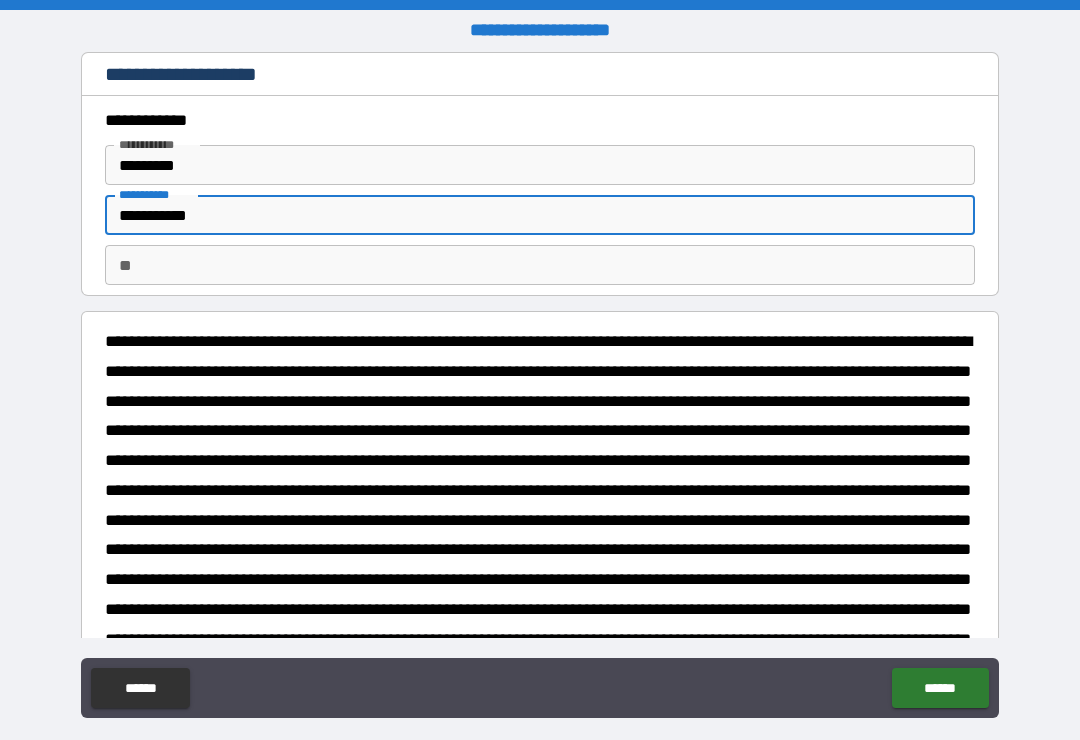type on "*" 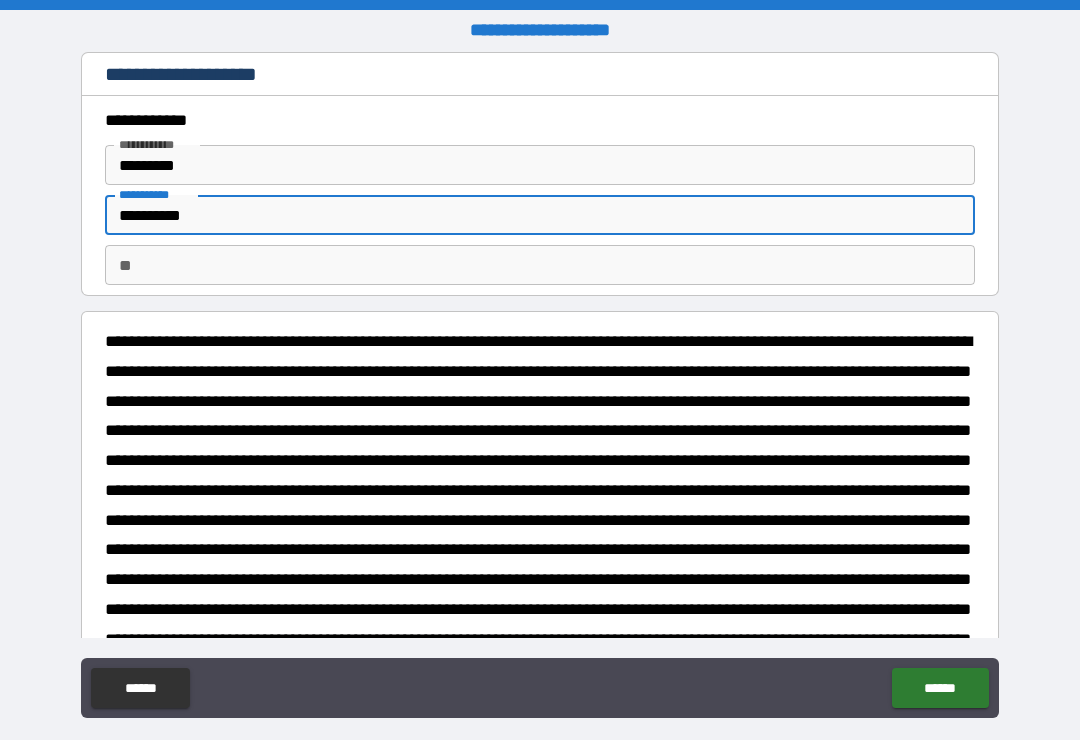 type on "*********" 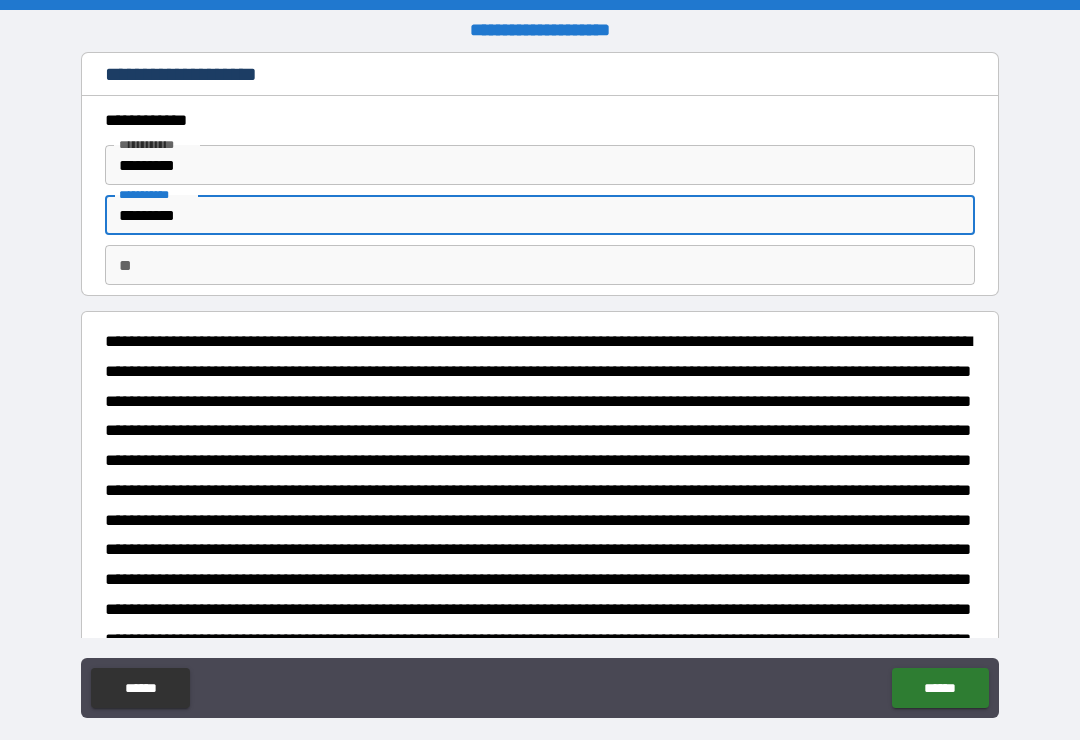 type on "********" 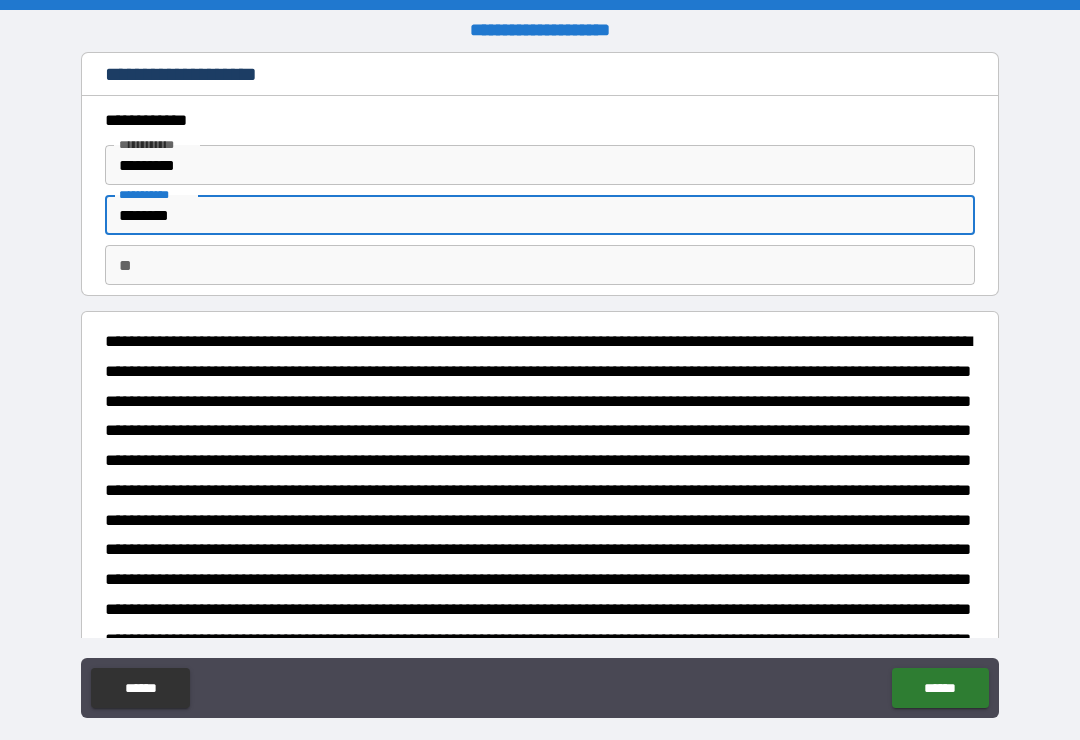 type on "*" 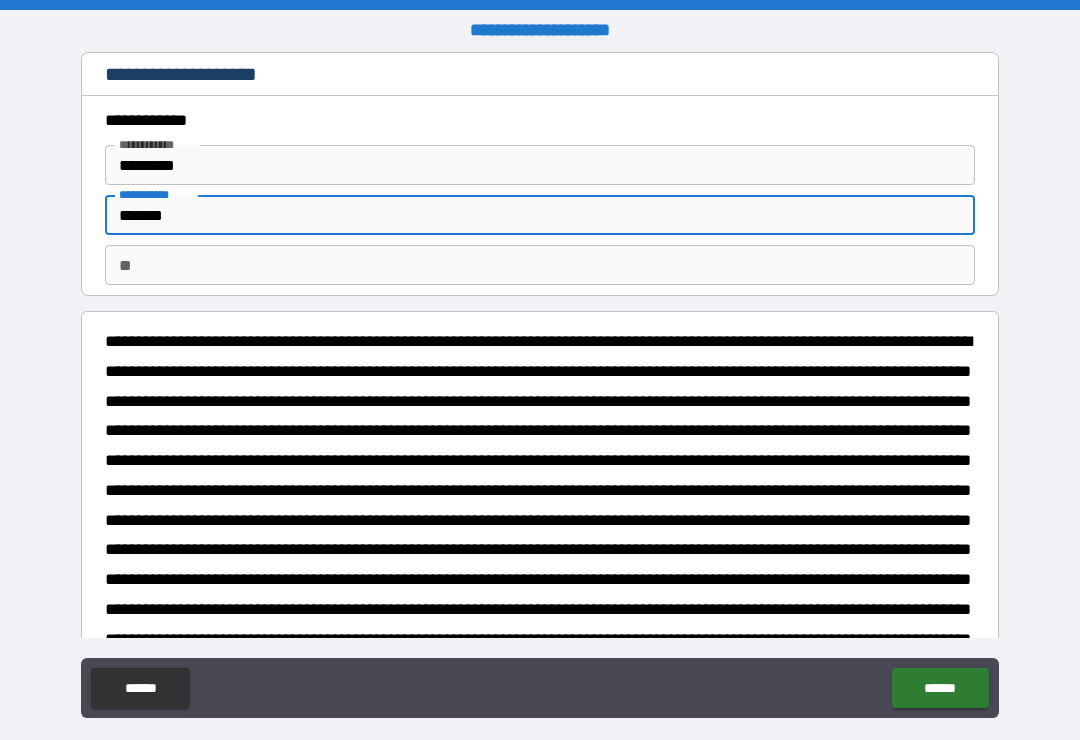type on "*" 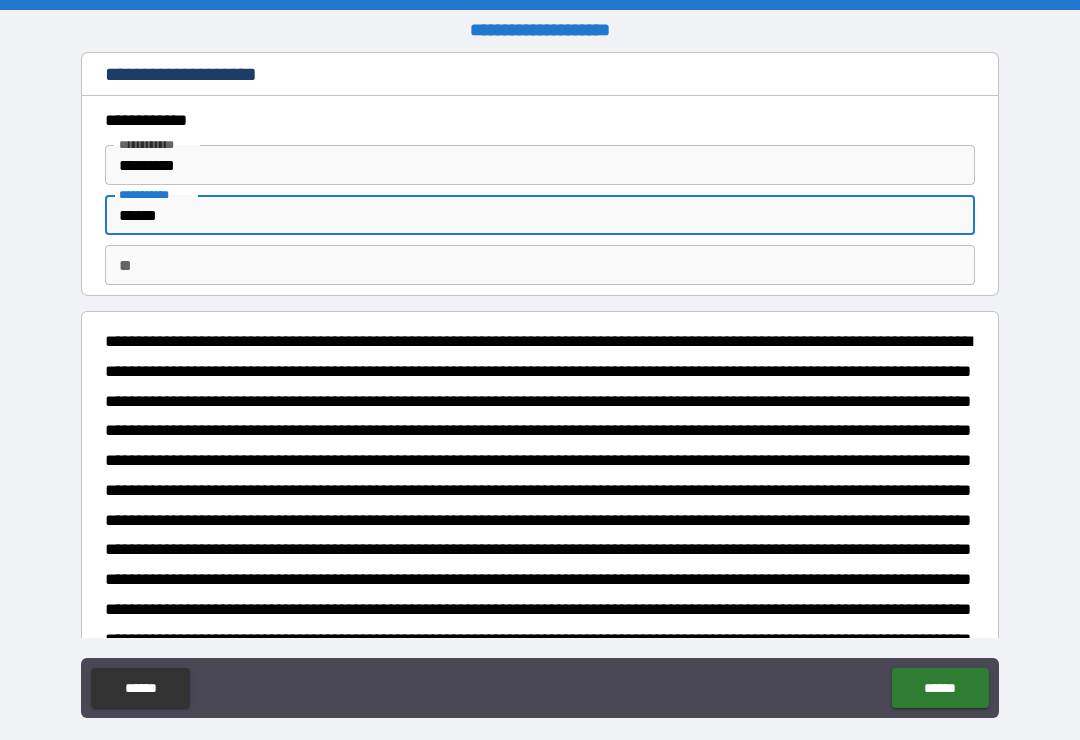type on "*" 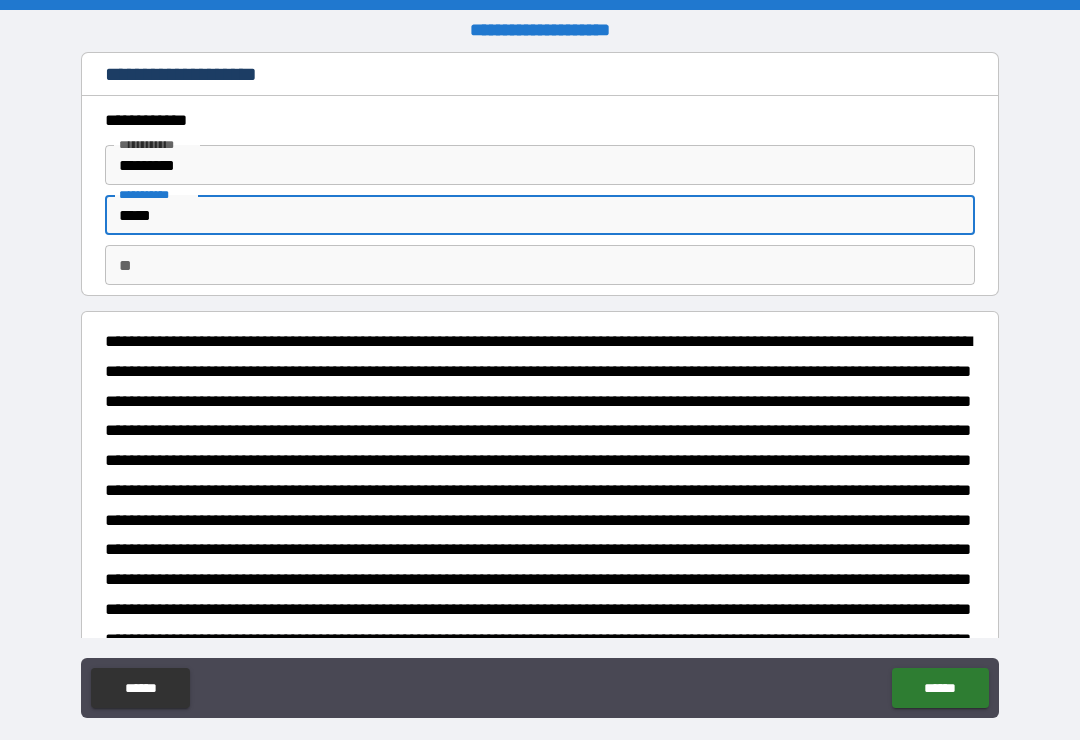 type on "*" 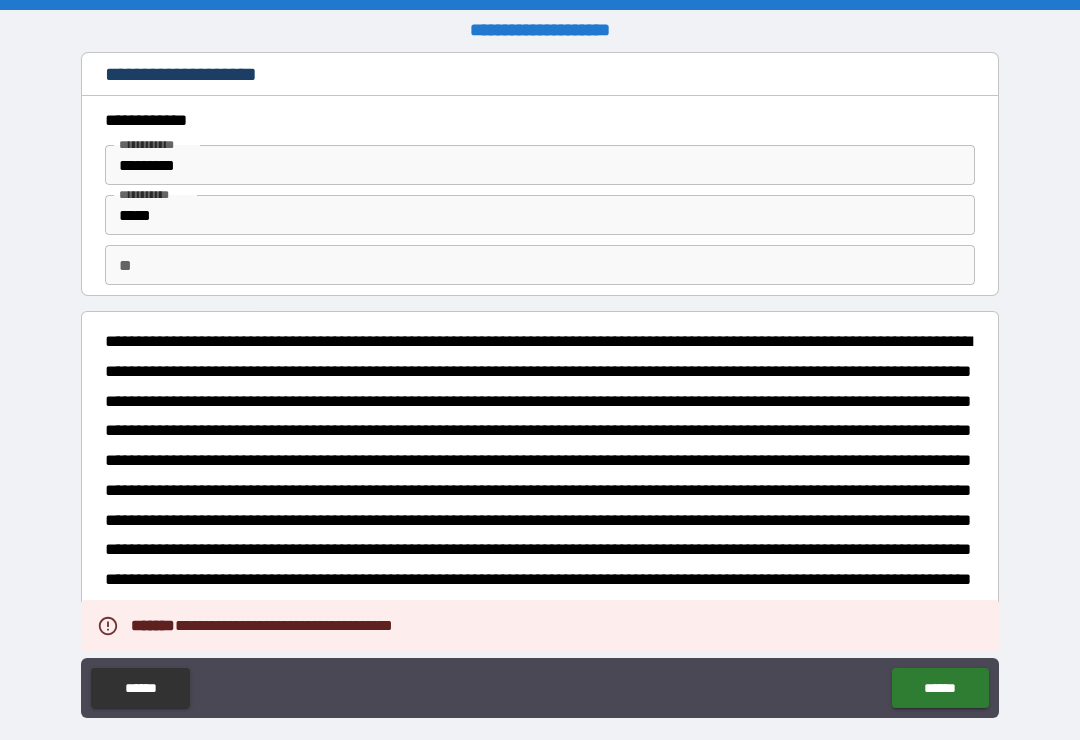 type on "*" 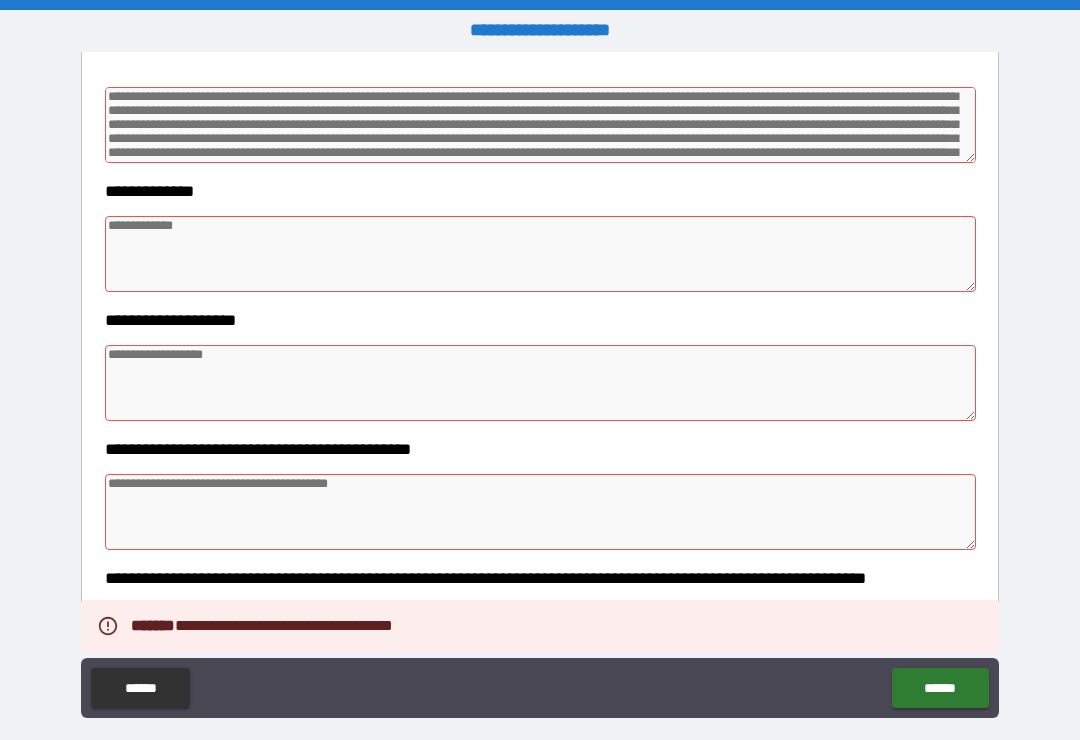 scroll, scrollTop: 2172, scrollLeft: 0, axis: vertical 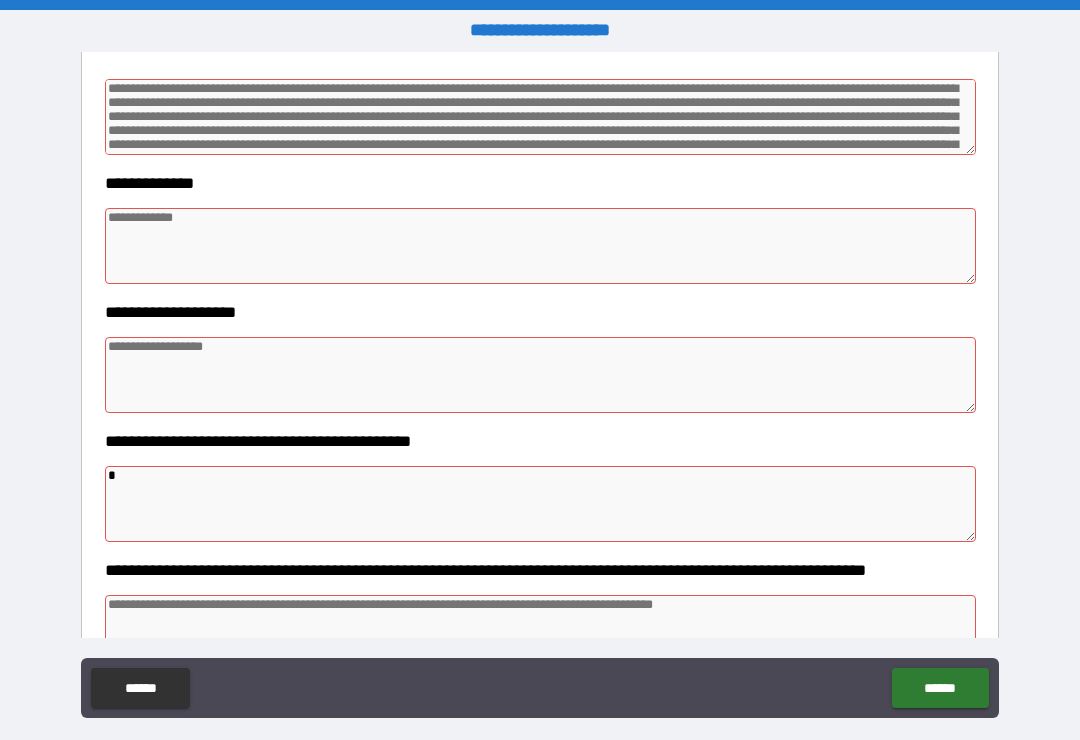 type on "*" 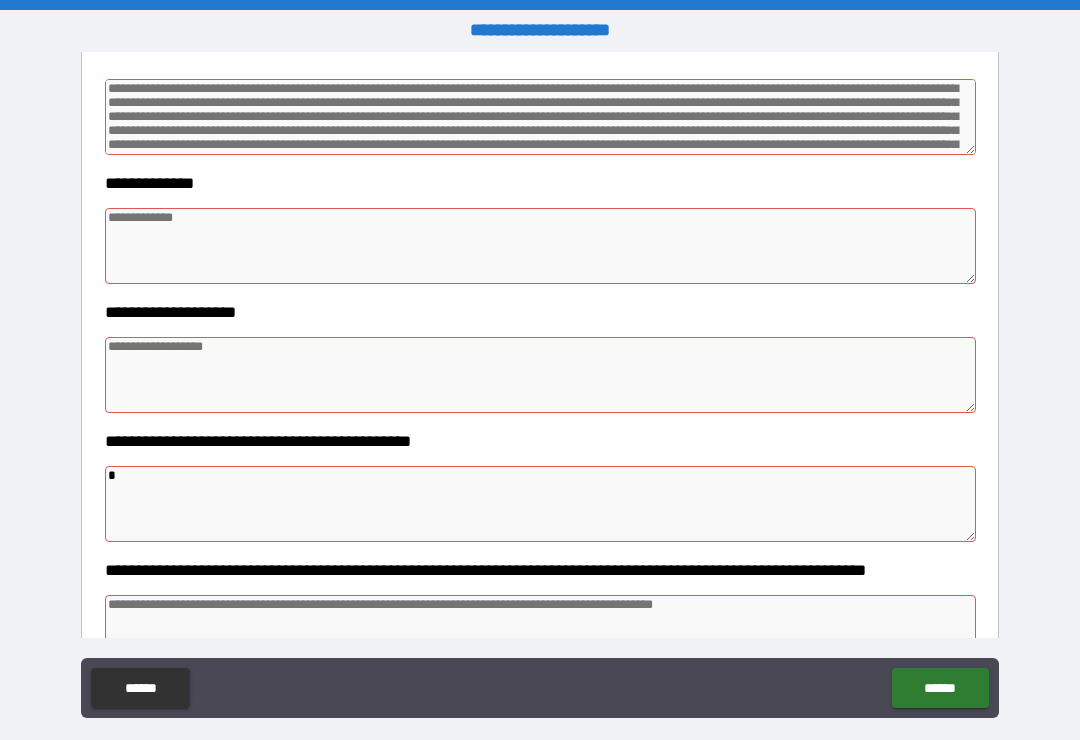 type on "*" 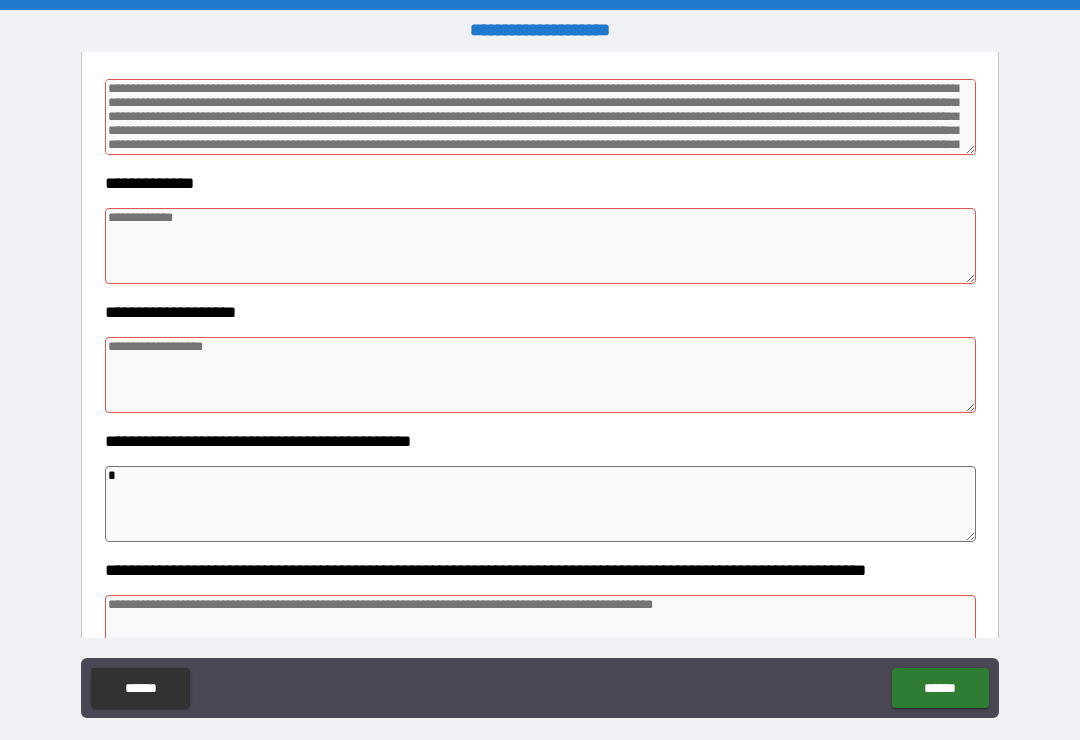 type on "*" 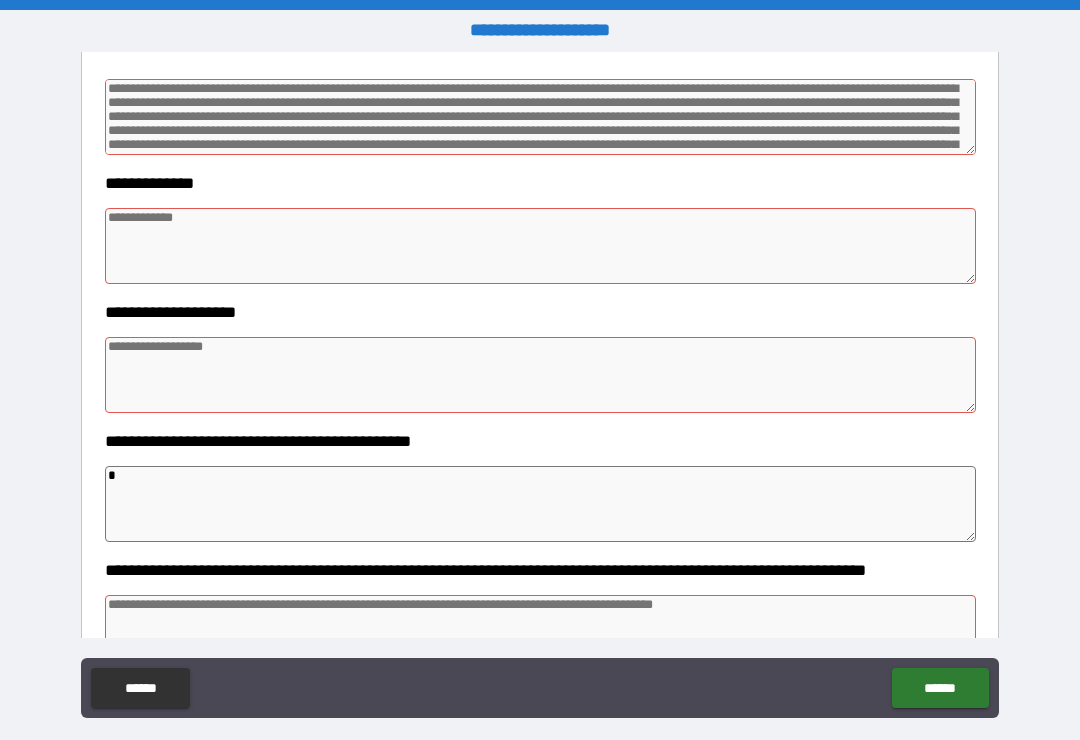 type on "*" 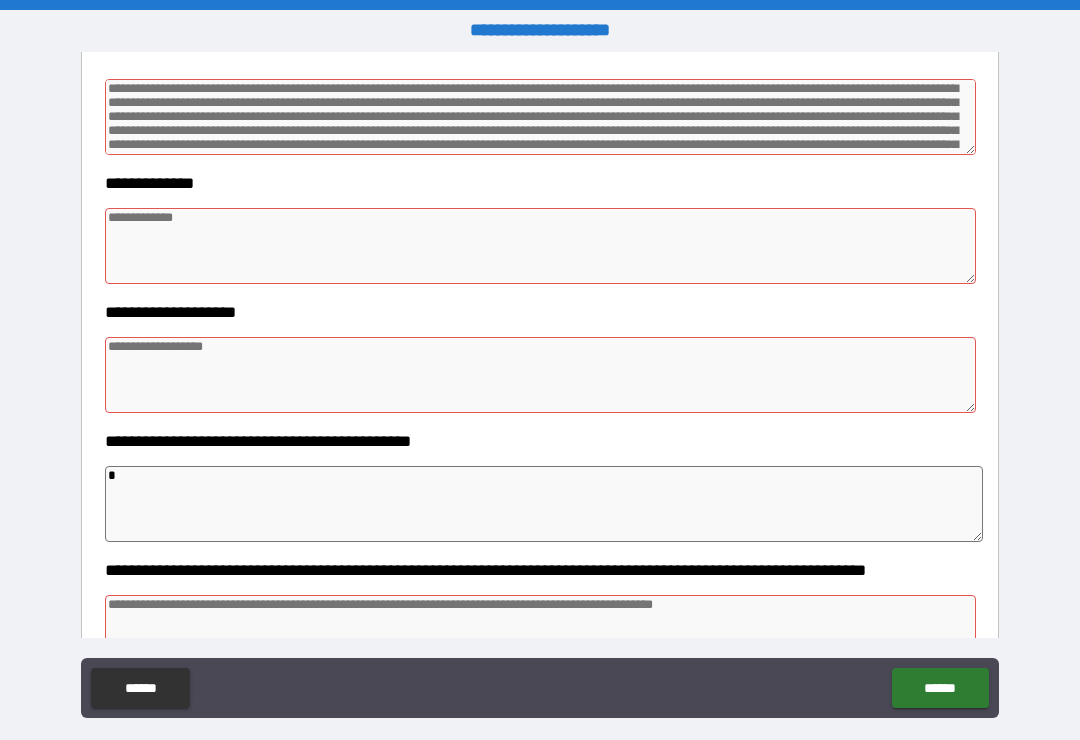 type on "**" 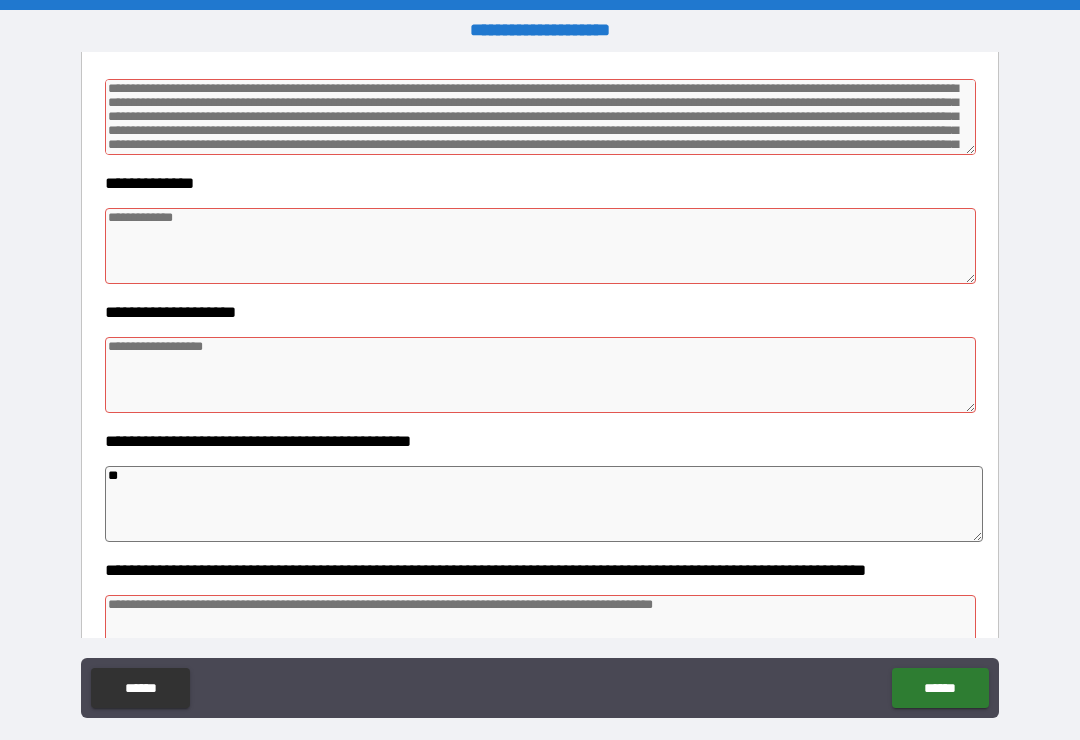type on "*" 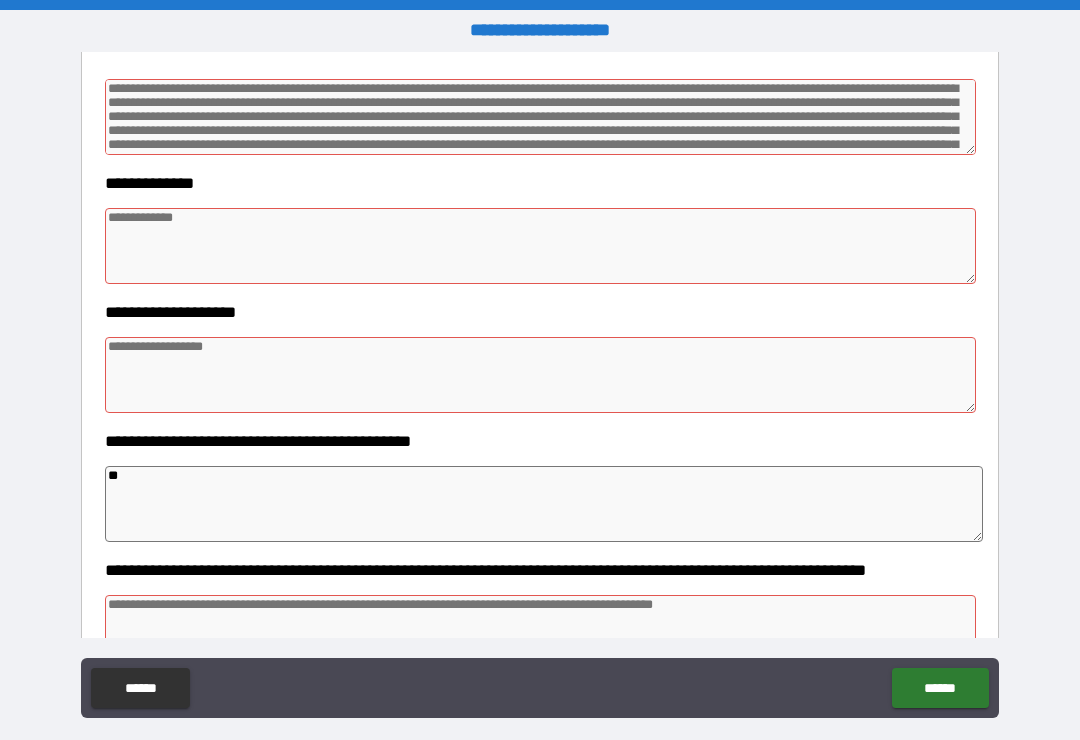 type on "*" 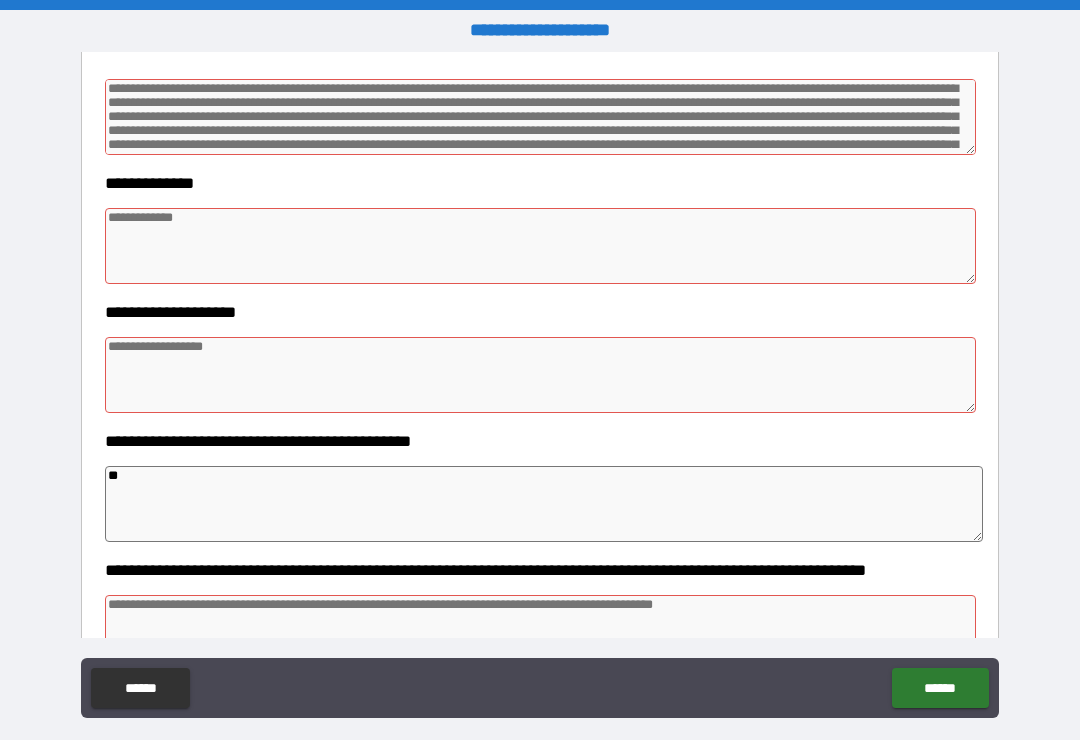 type on "*" 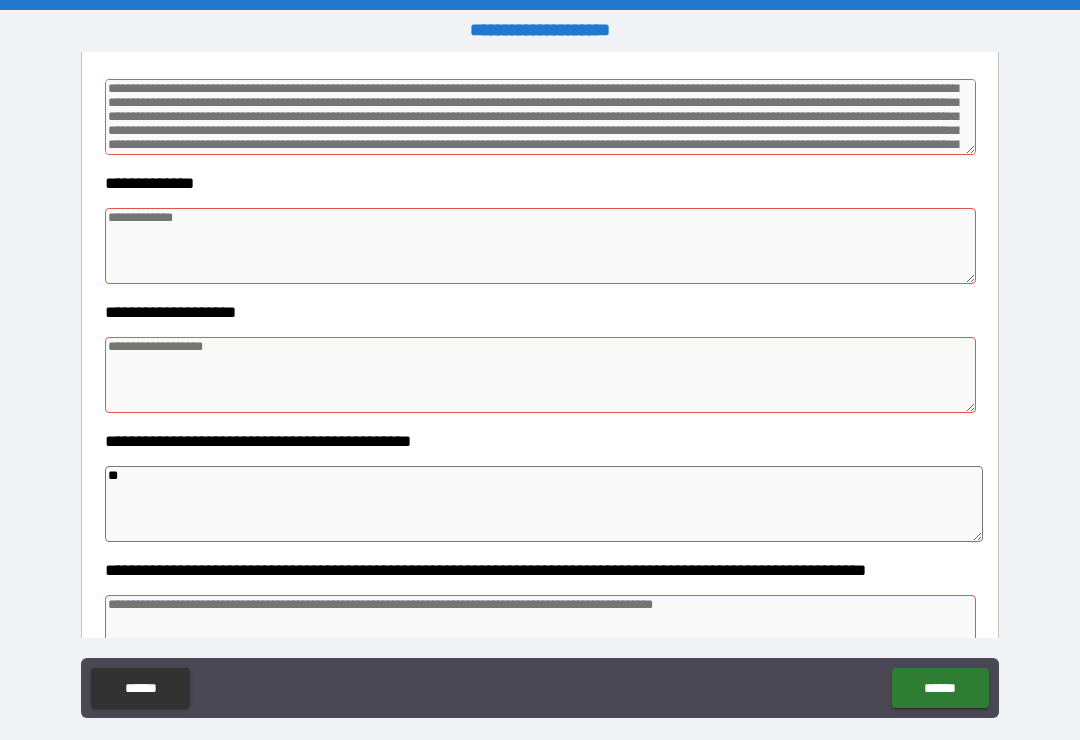 type on "*" 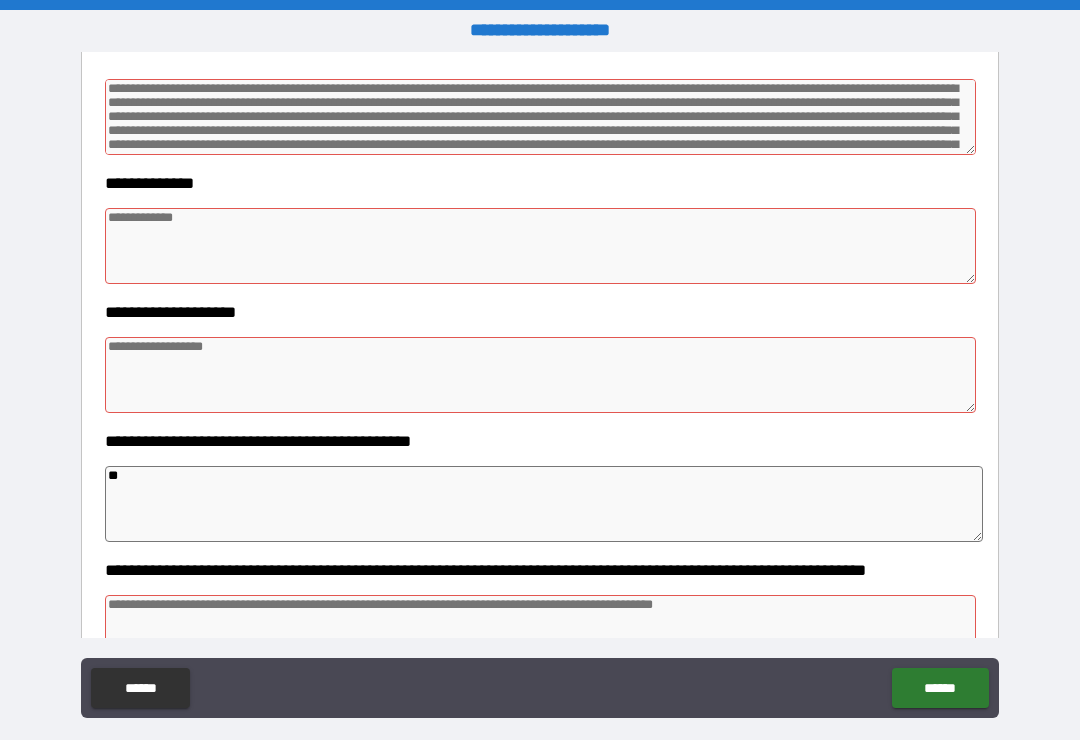 type on "*" 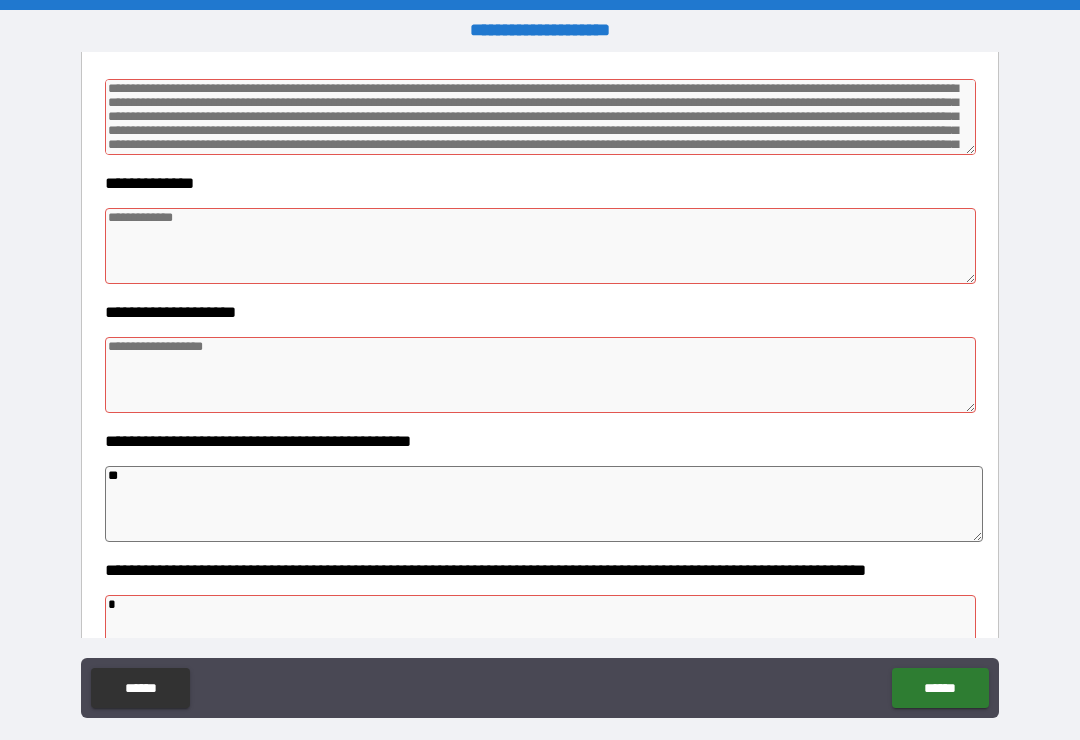 type on "*" 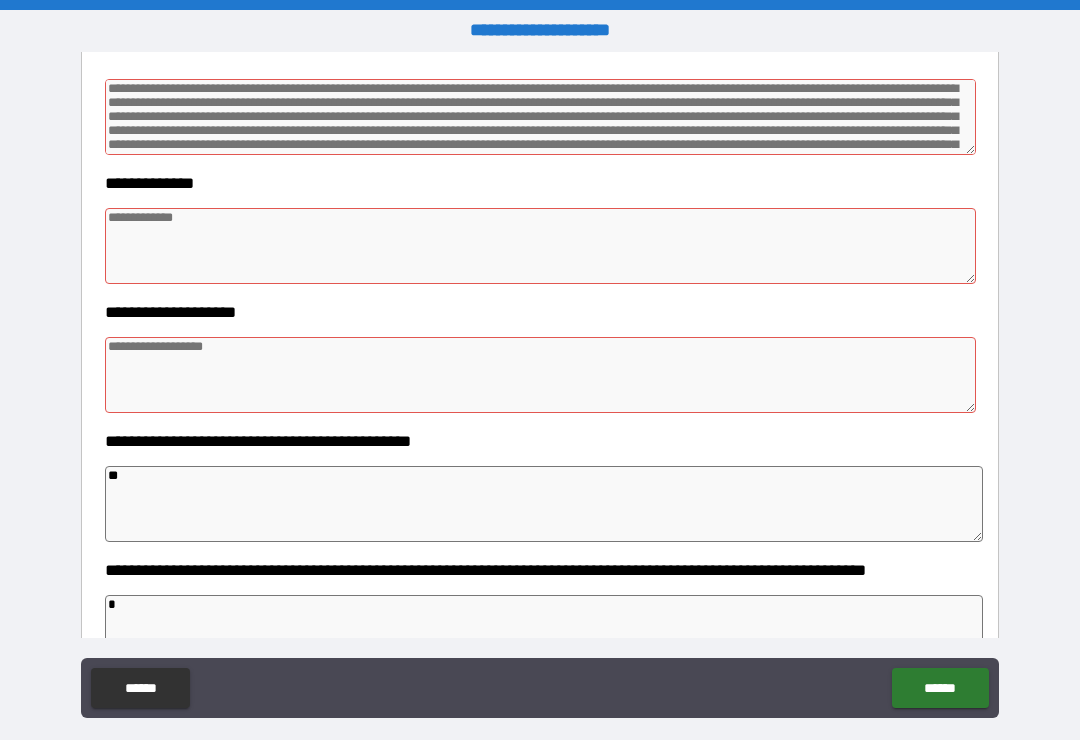 type on "*" 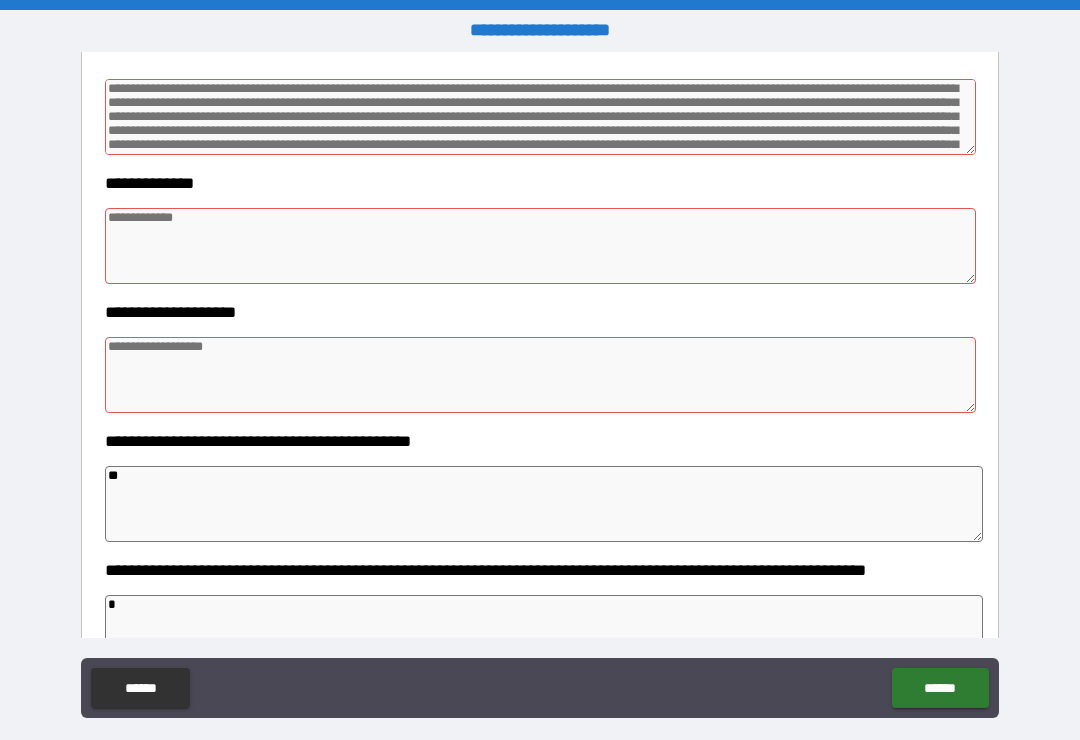type on "*" 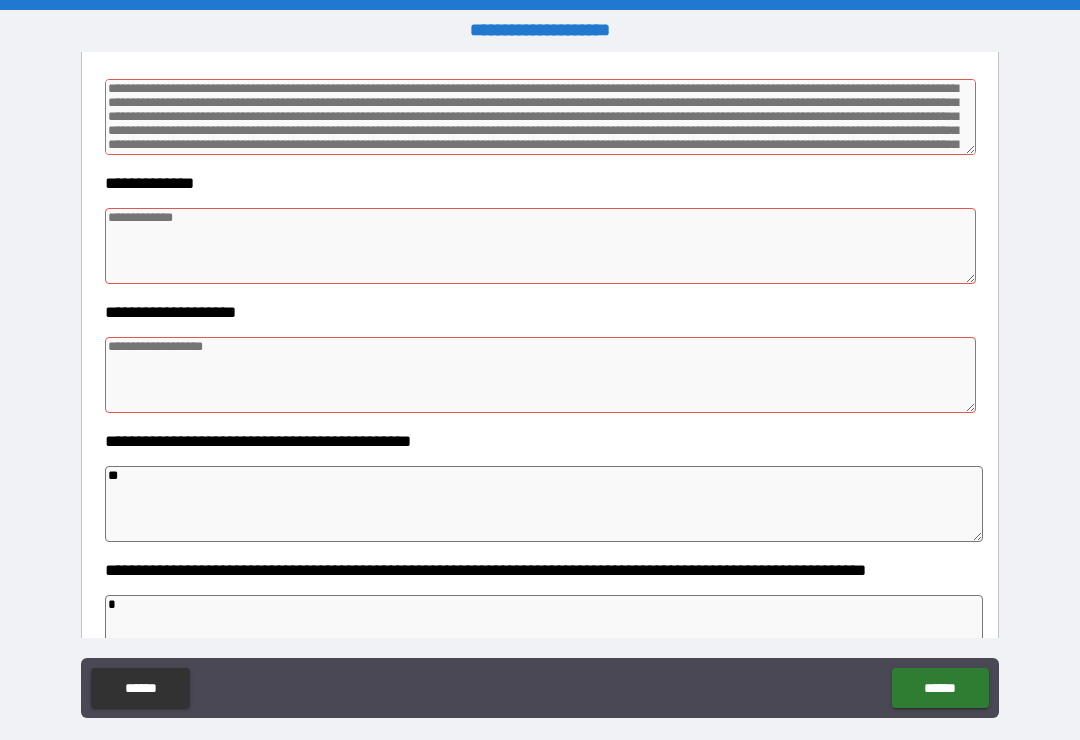 type on "*" 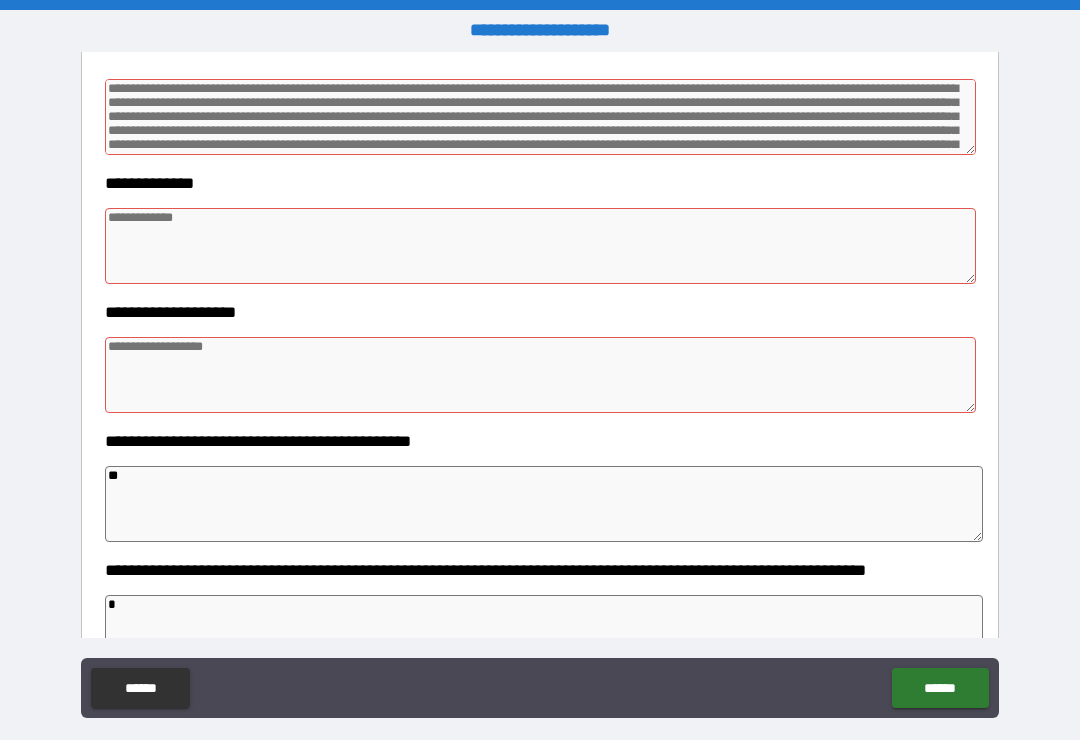 type on "*" 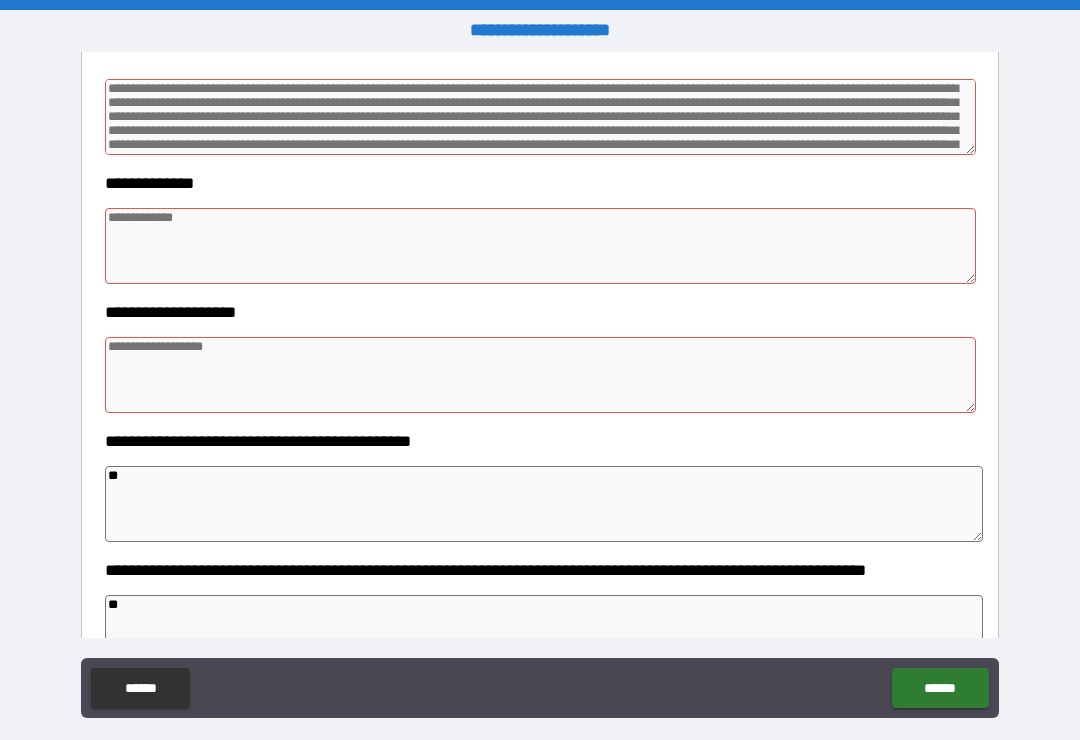 type on "*" 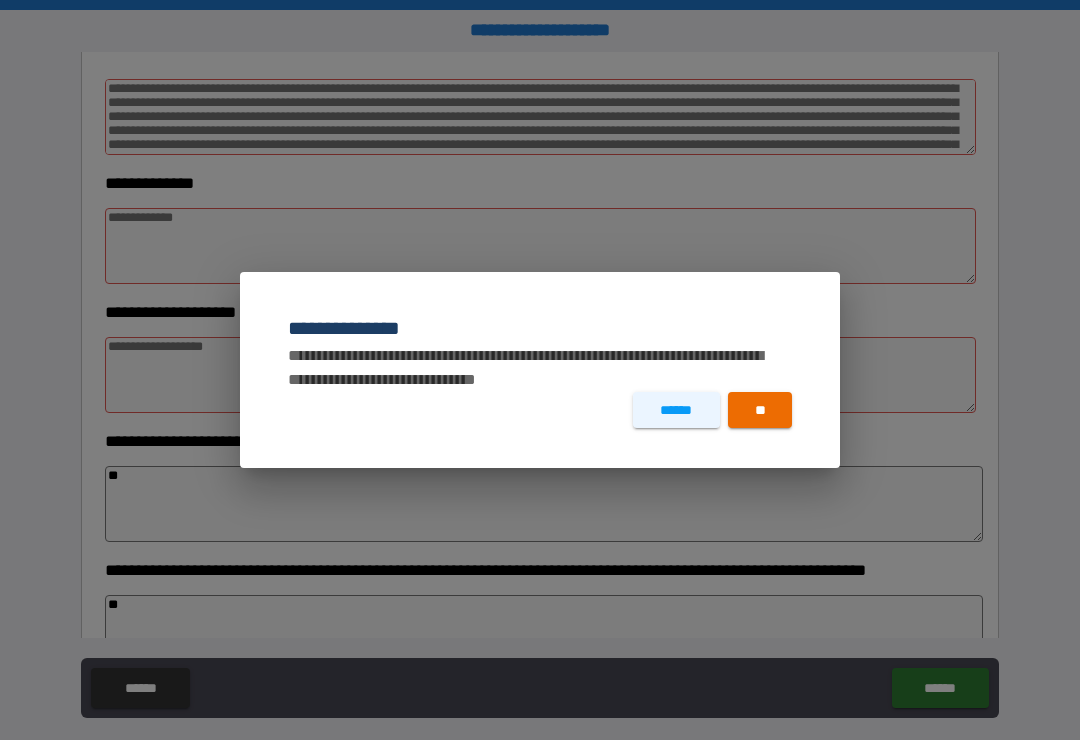type on "*" 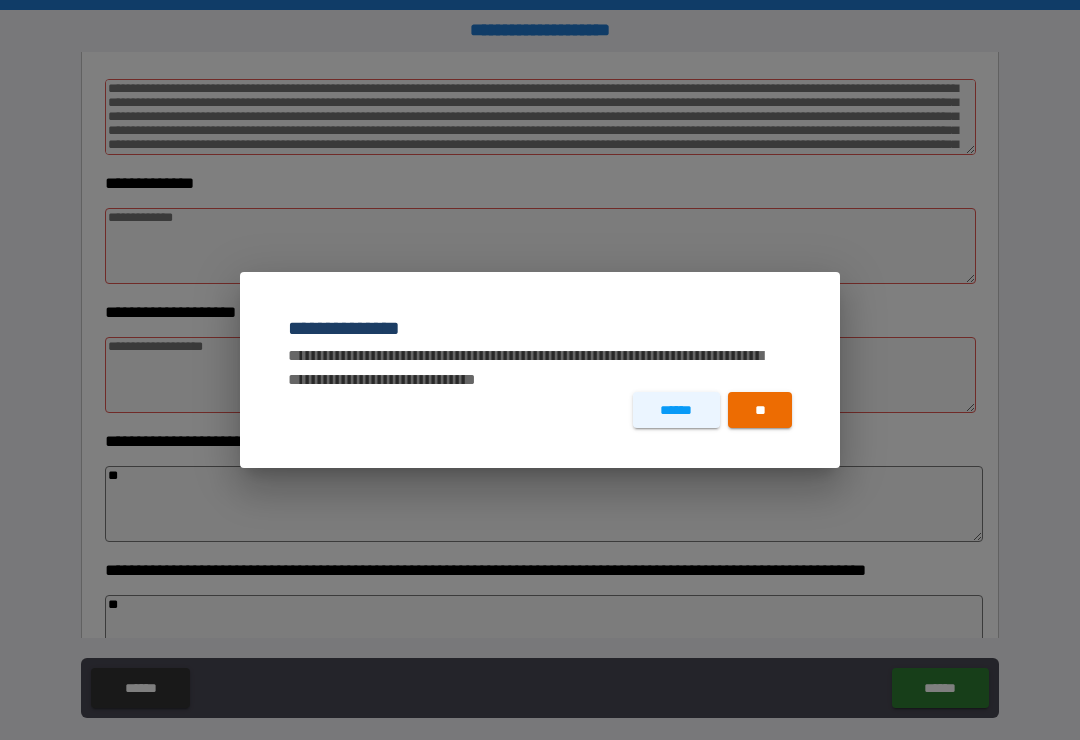 type on "*" 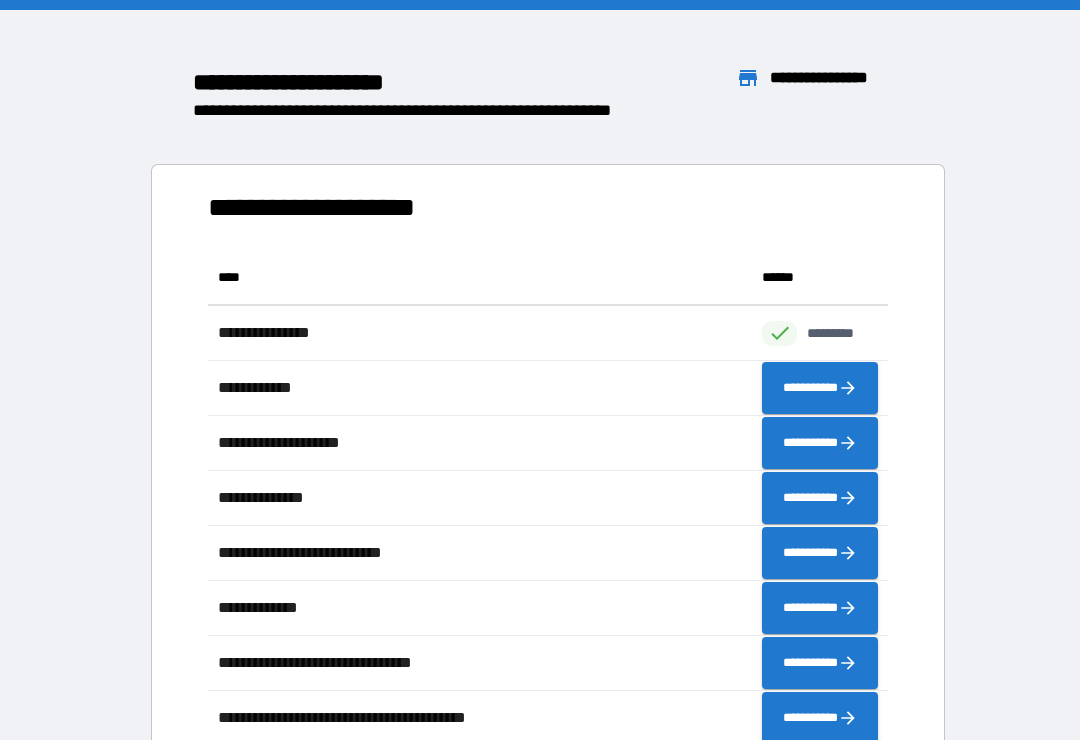 scroll, scrollTop: 551, scrollLeft: 680, axis: both 